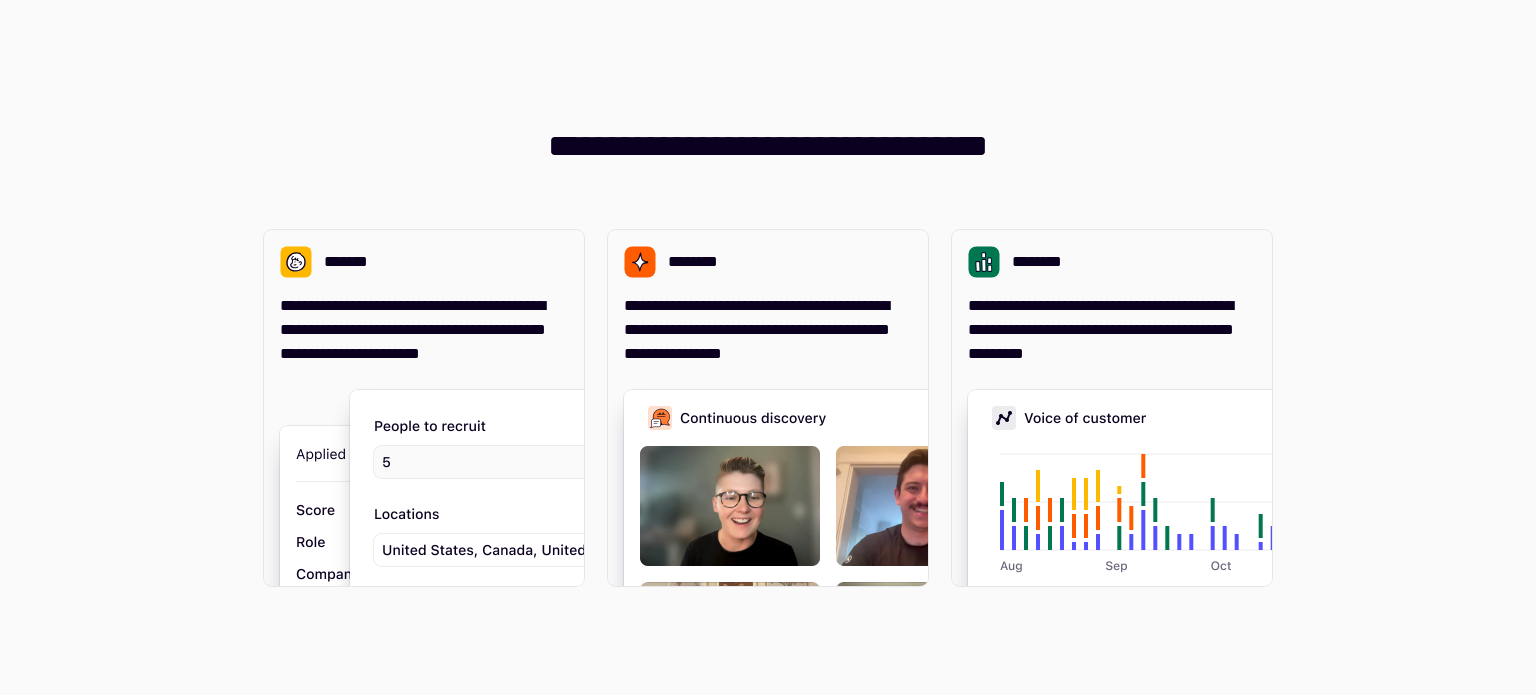 scroll, scrollTop: 0, scrollLeft: 0, axis: both 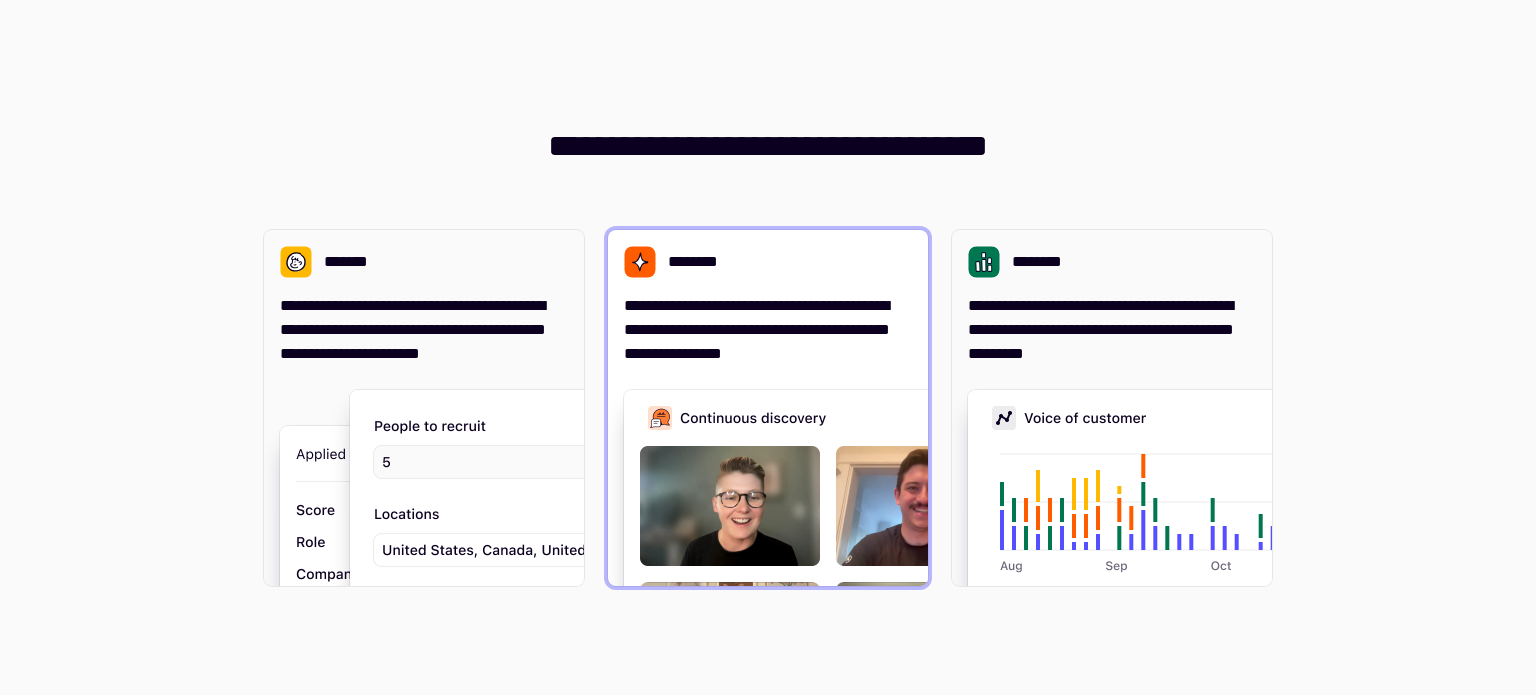 click on "**********" at bounding box center (768, 330) 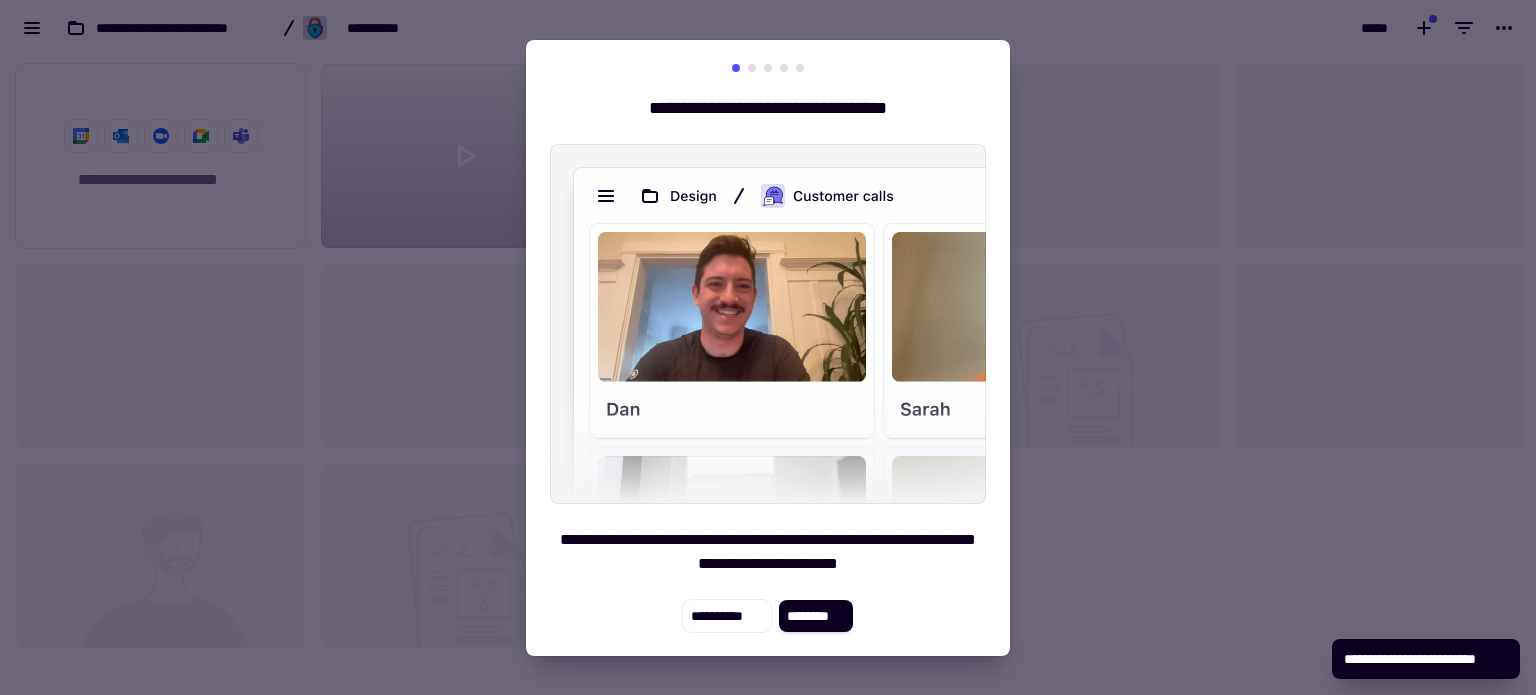 scroll, scrollTop: 16, scrollLeft: 16, axis: both 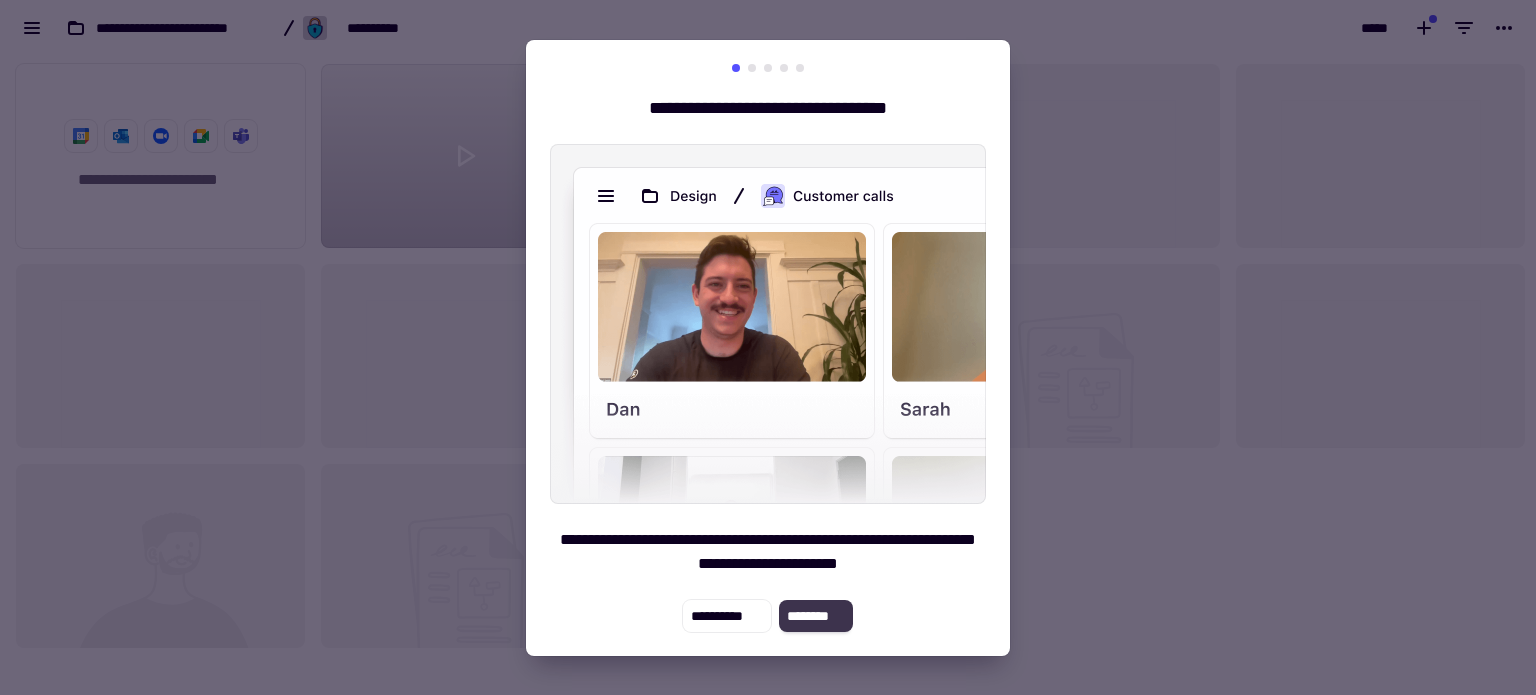 click on "********" 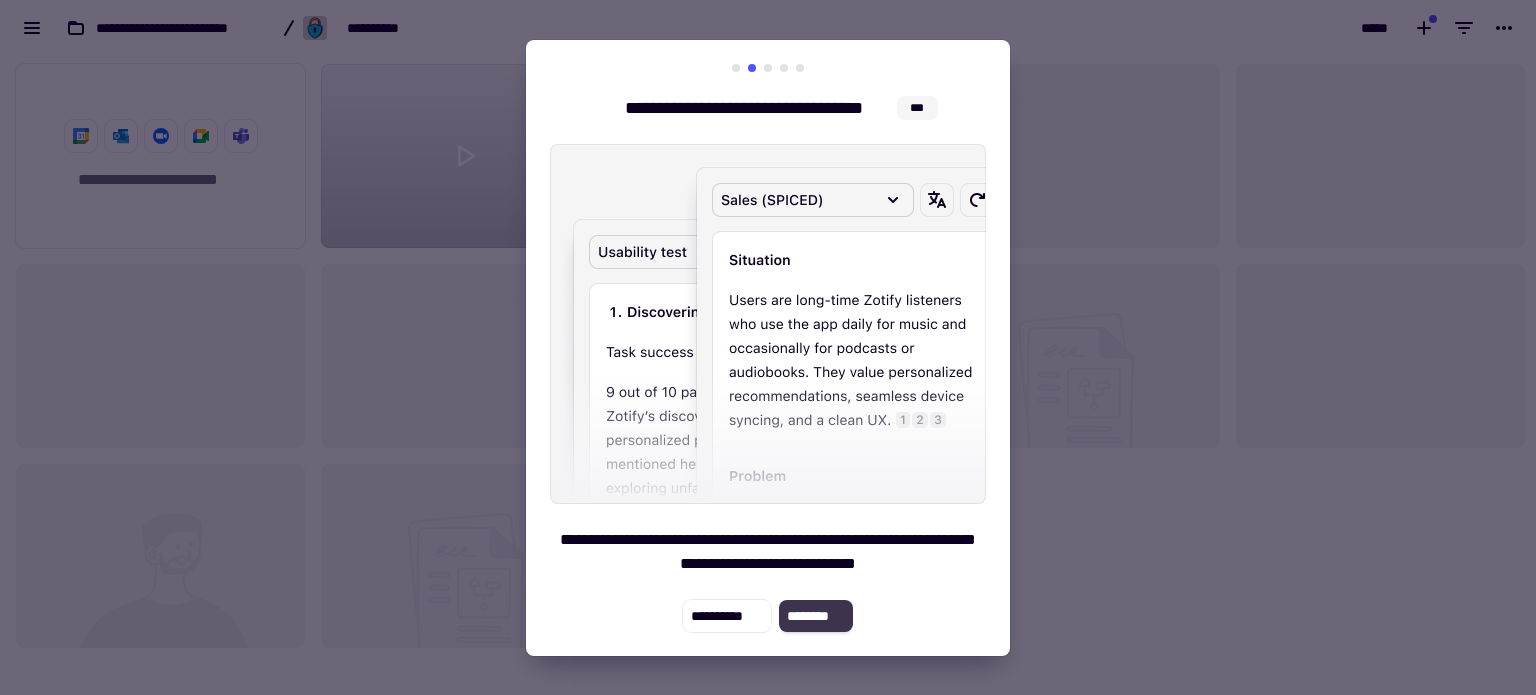 click on "********" 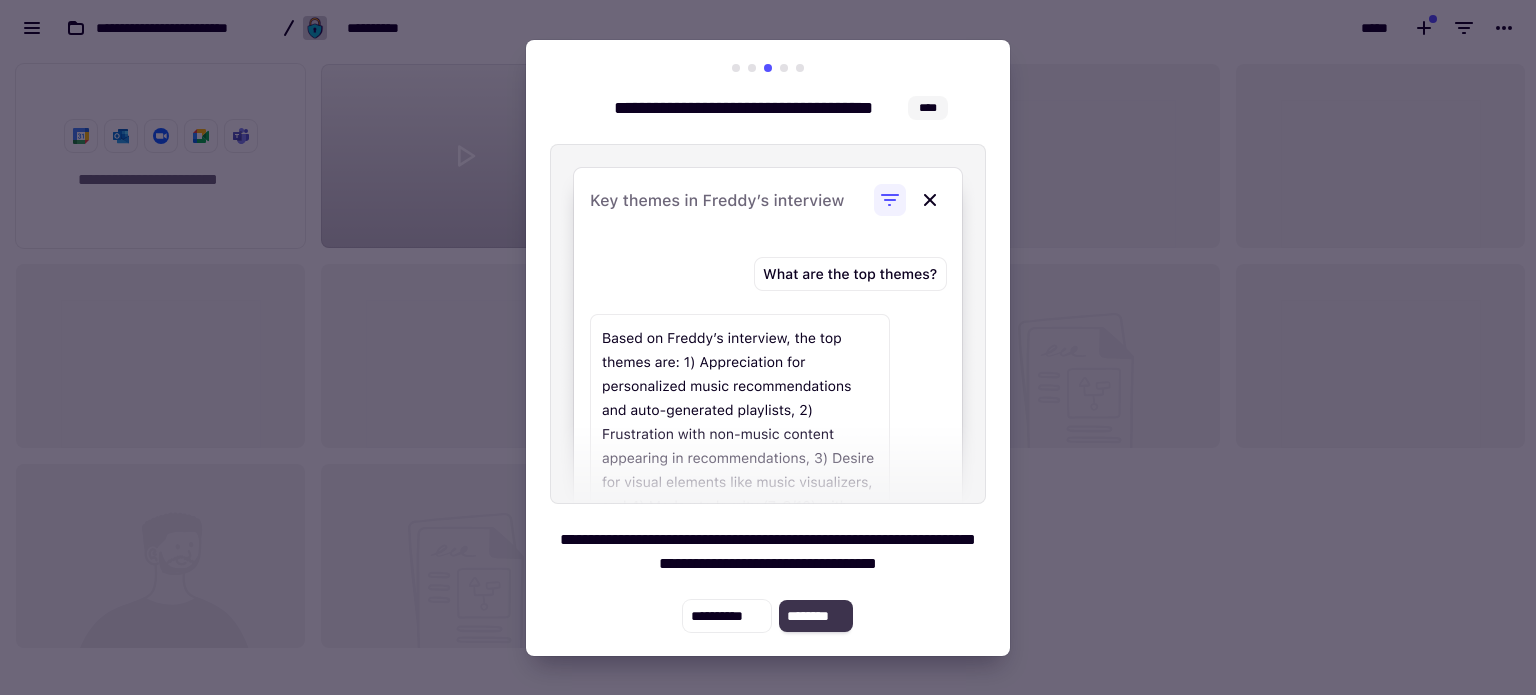 click on "********" 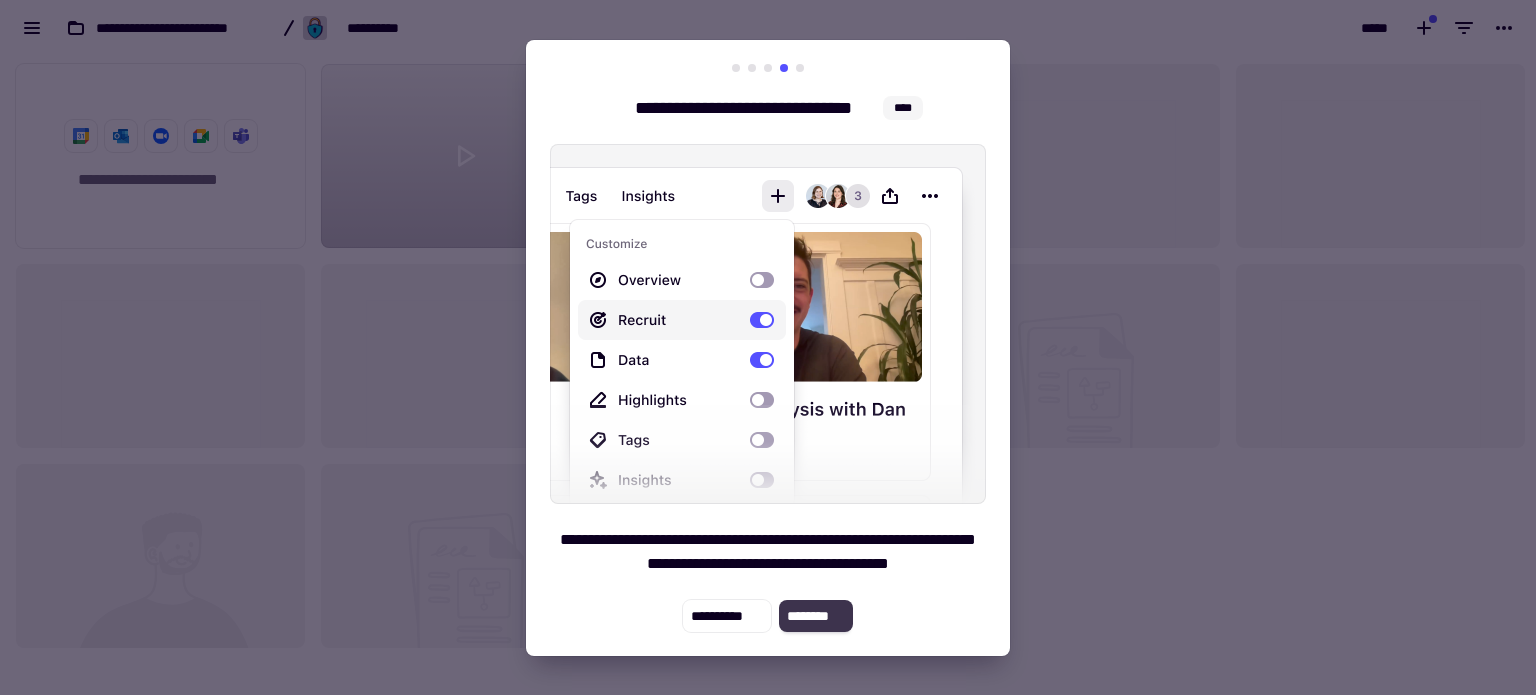 click on "********" 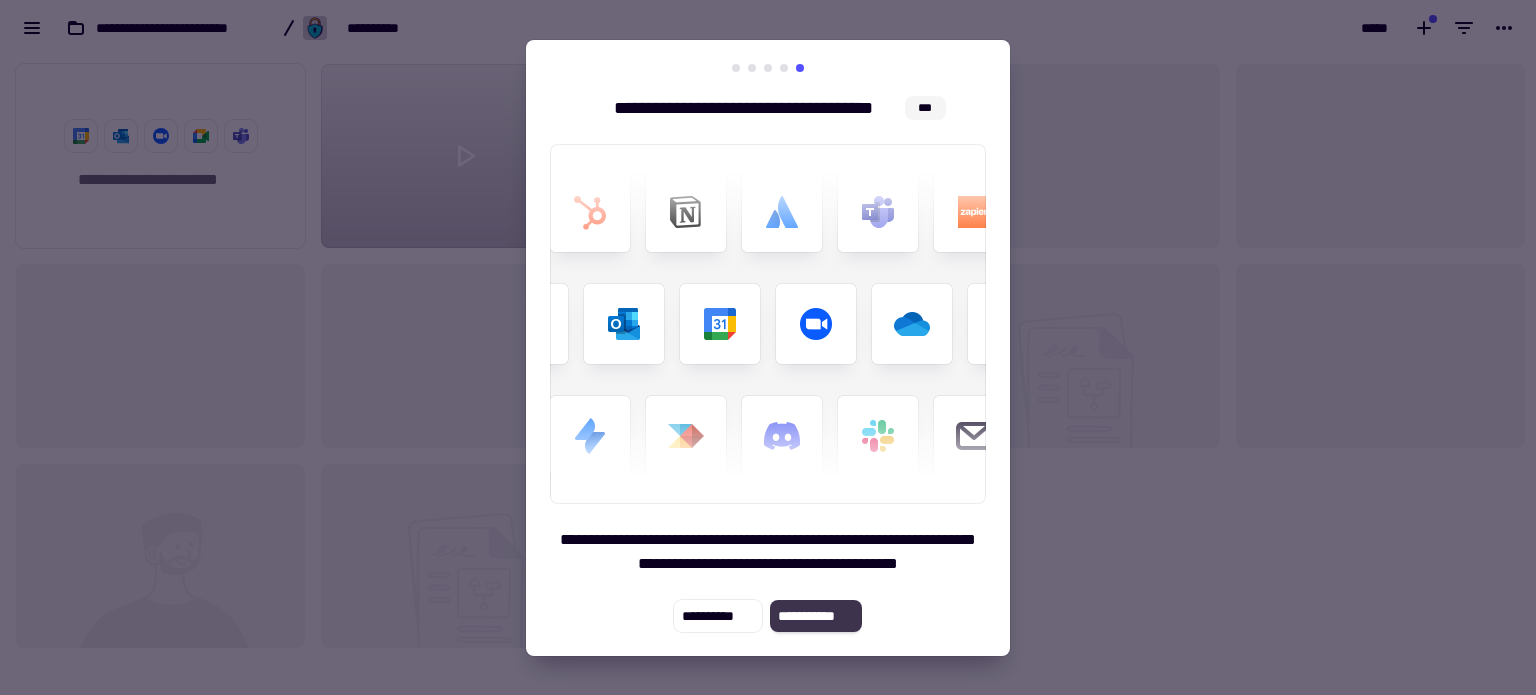 click on "**********" 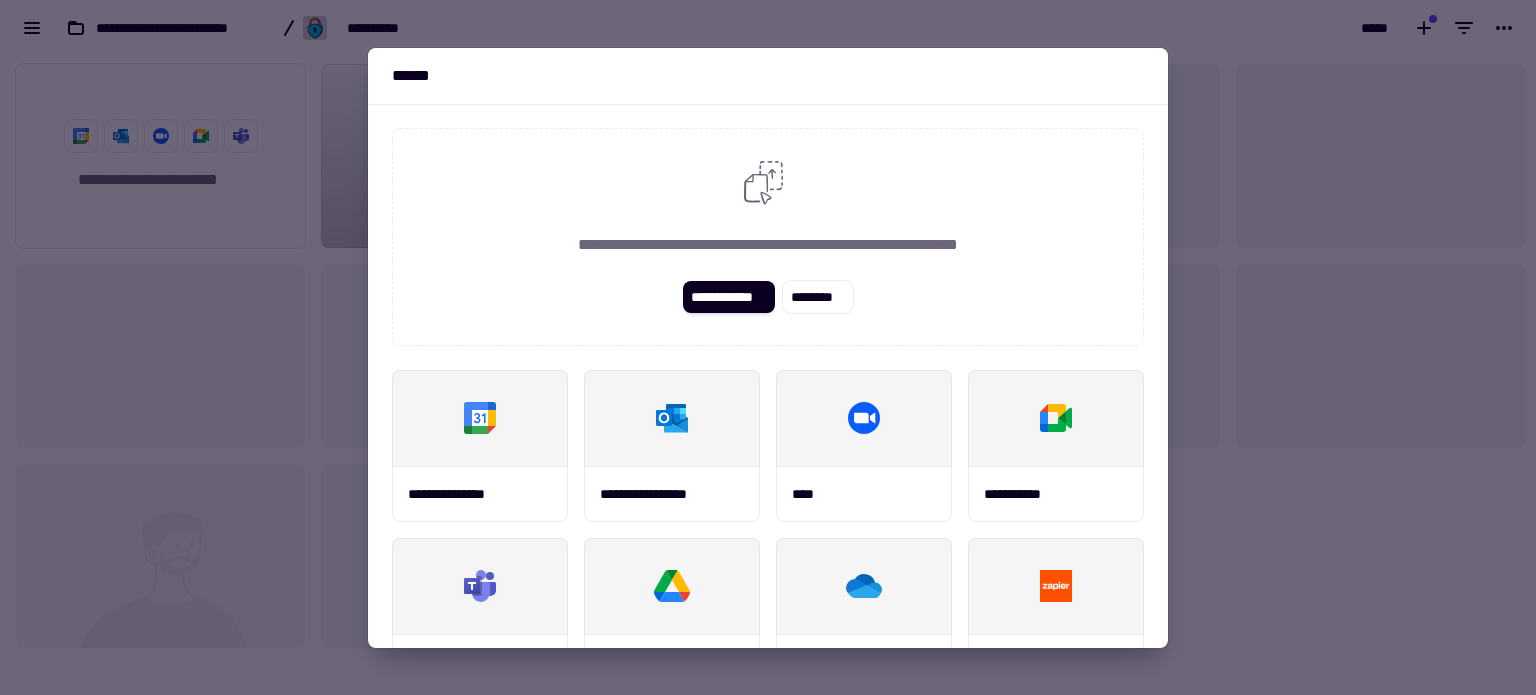 drag, startPoint x: 1170, startPoint y: 319, endPoint x: 1183, endPoint y: 440, distance: 121.69634 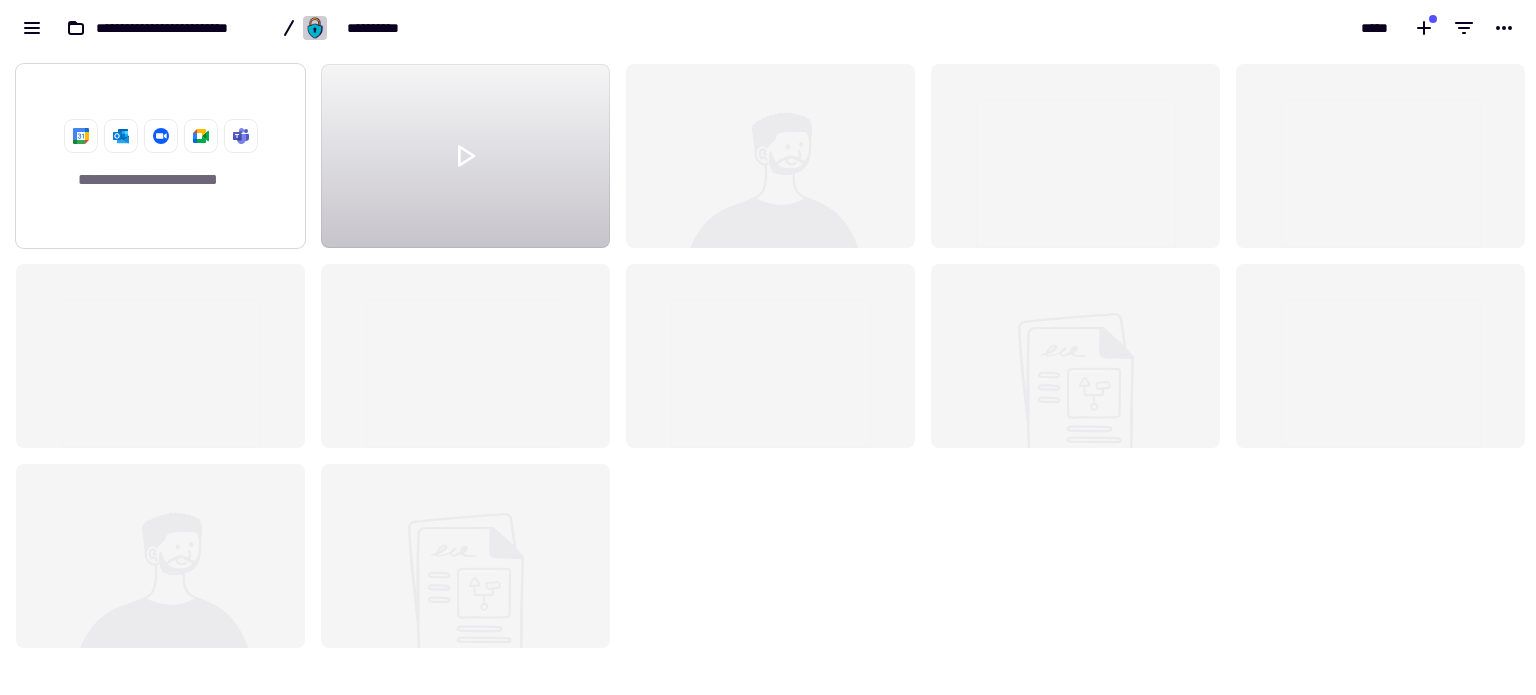 click on "**********" 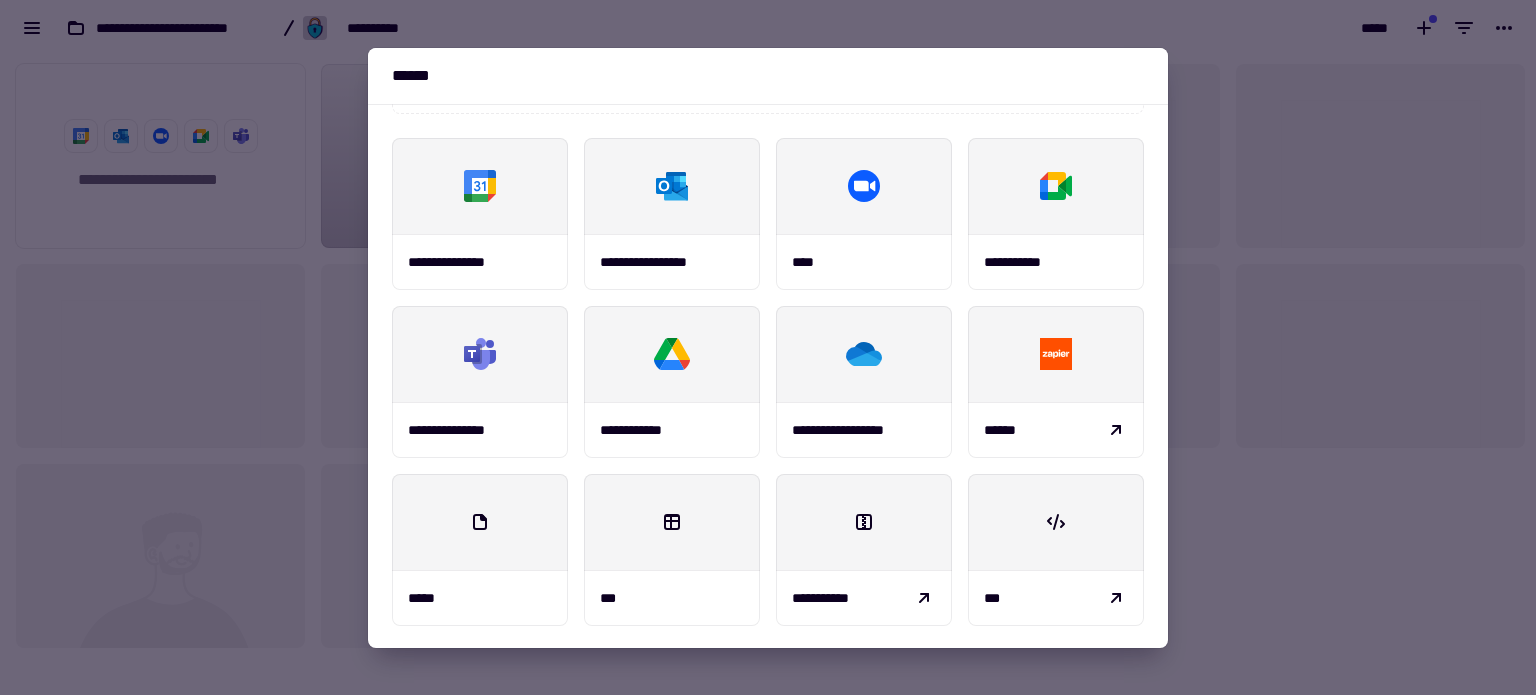 scroll, scrollTop: 233, scrollLeft: 0, axis: vertical 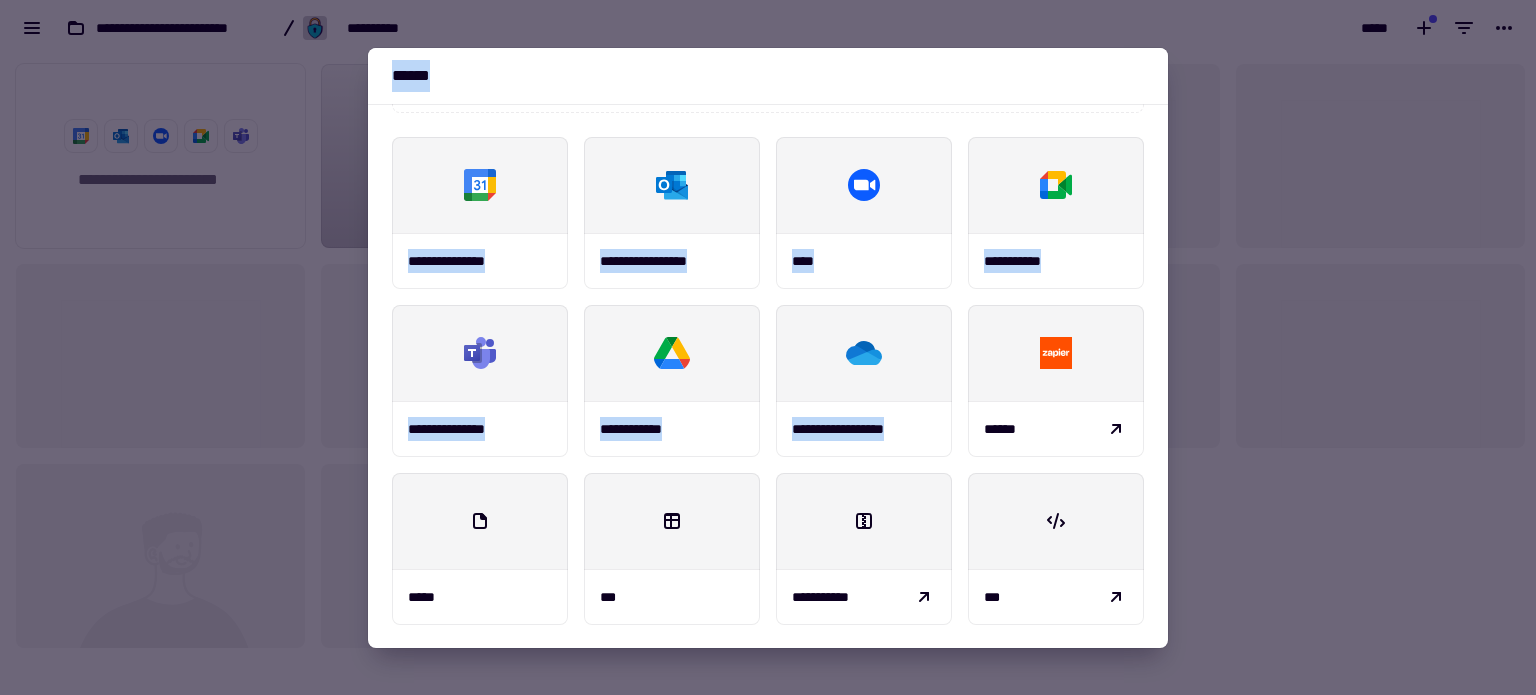 drag, startPoint x: 1178, startPoint y: 536, endPoint x: 1155, endPoint y: 314, distance: 223.18826 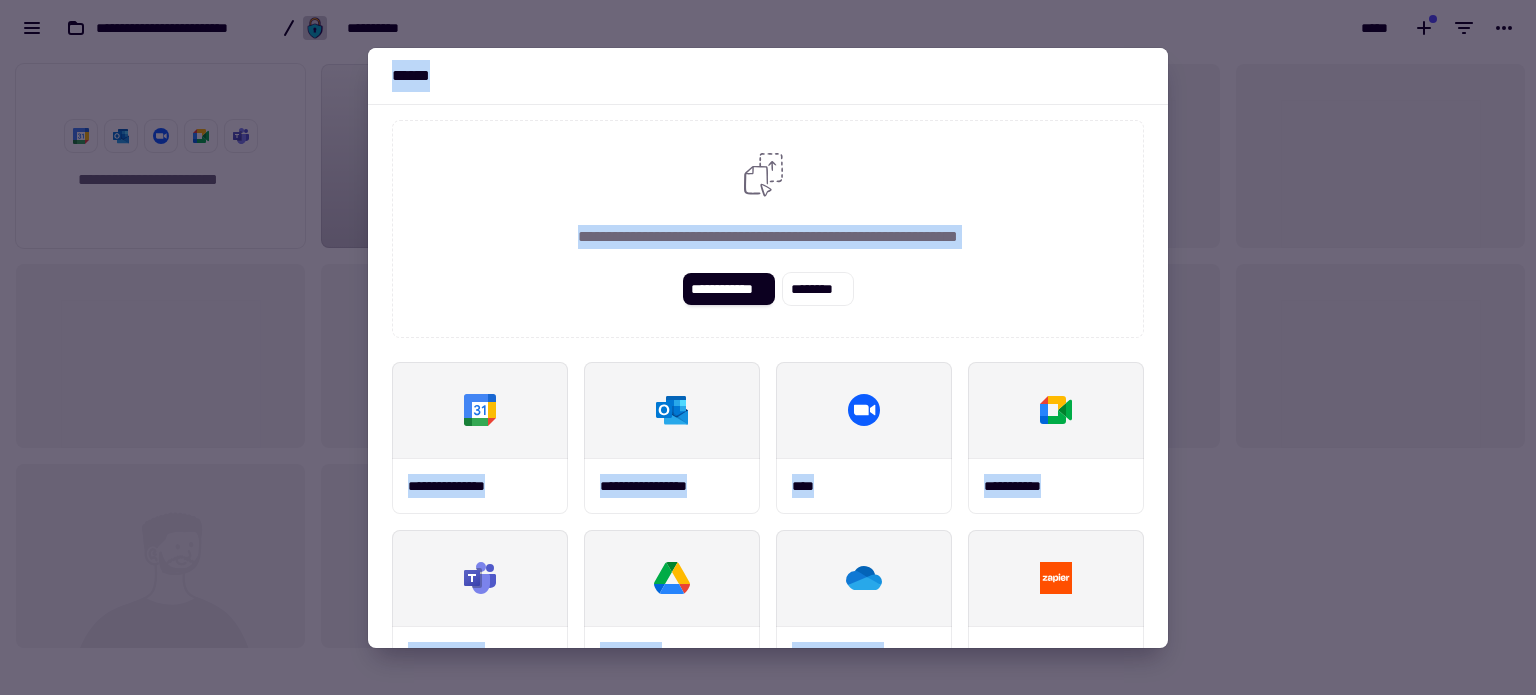 scroll, scrollTop: 0, scrollLeft: 0, axis: both 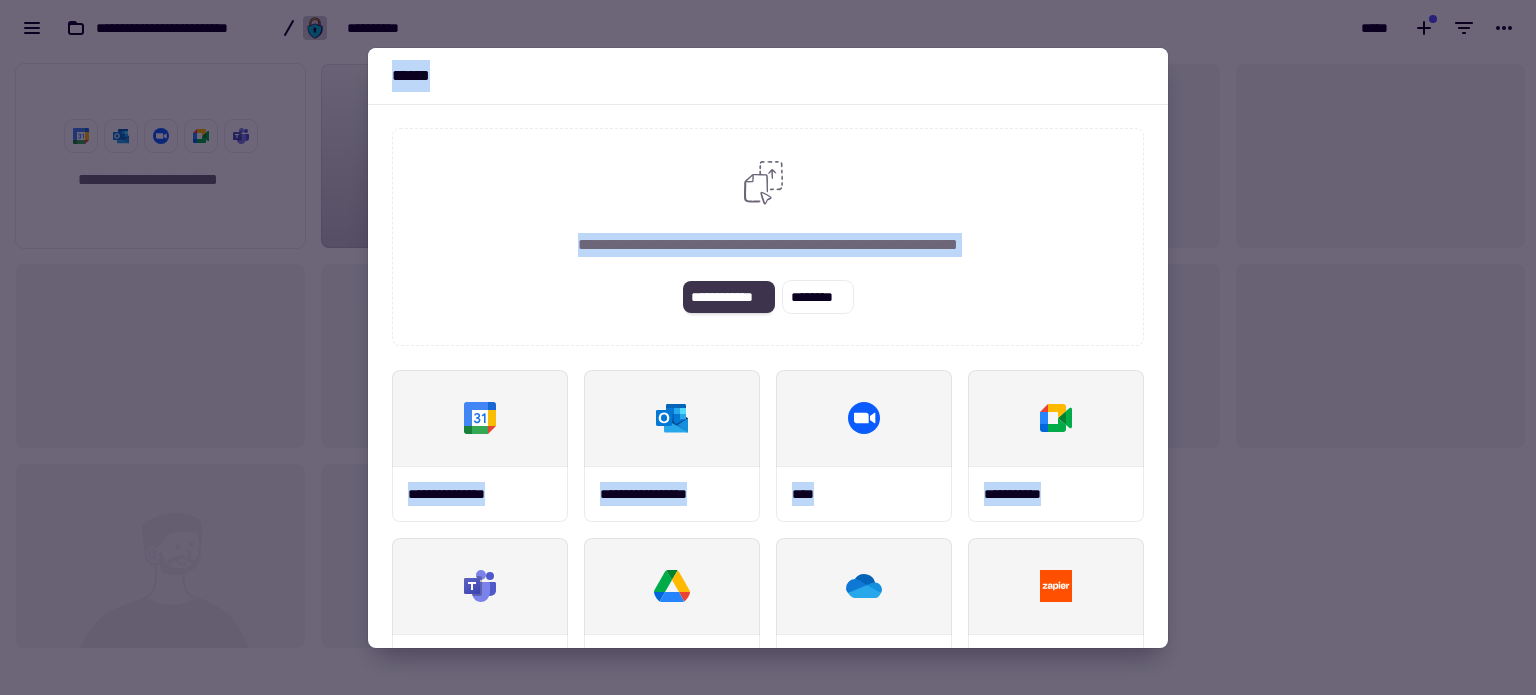click on "**********" 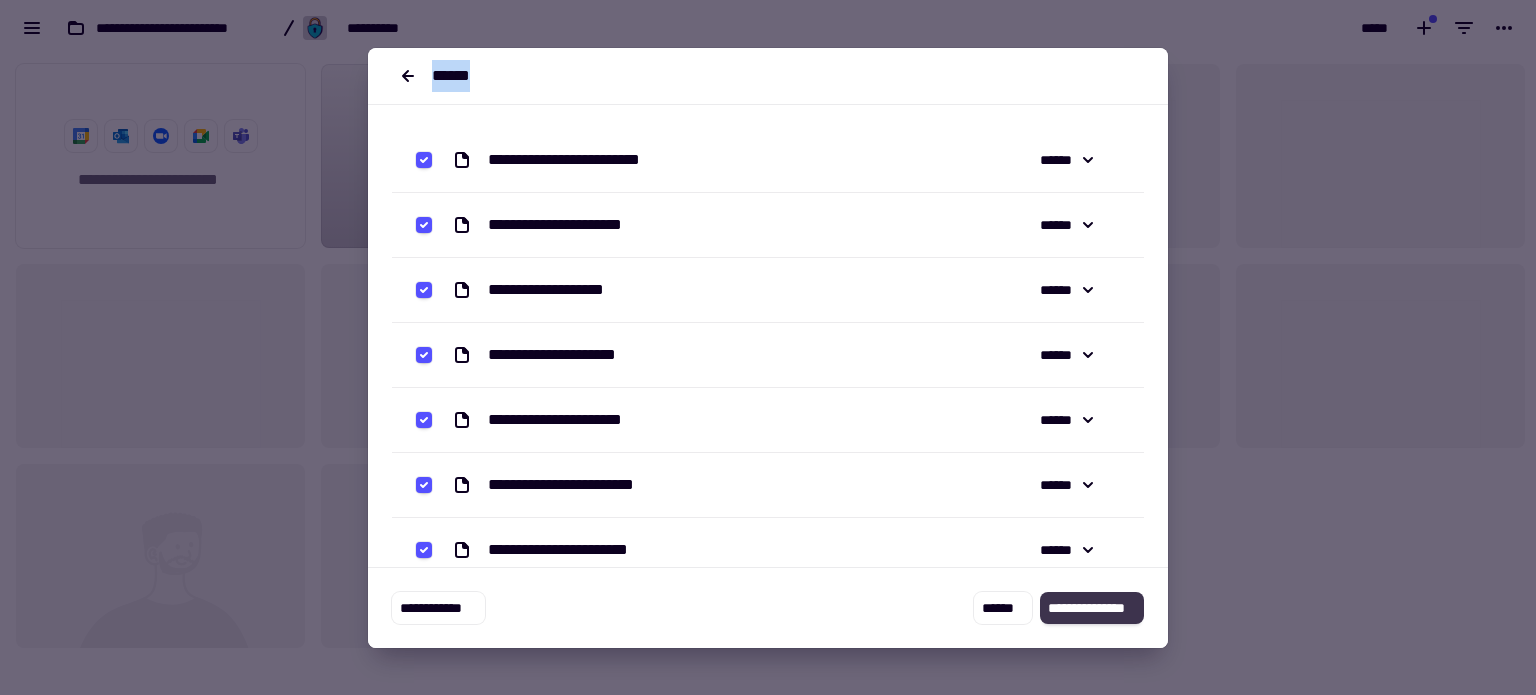 click on "**********" 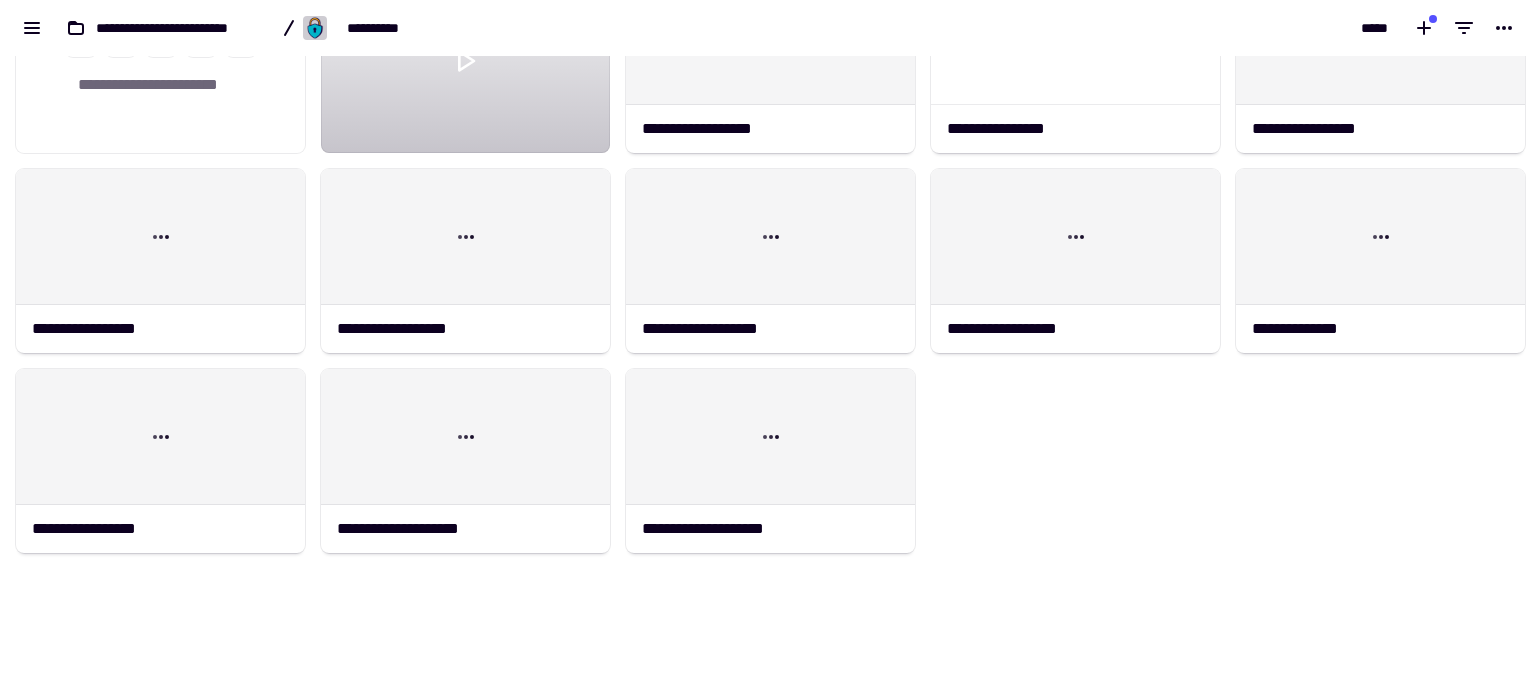 scroll, scrollTop: 0, scrollLeft: 0, axis: both 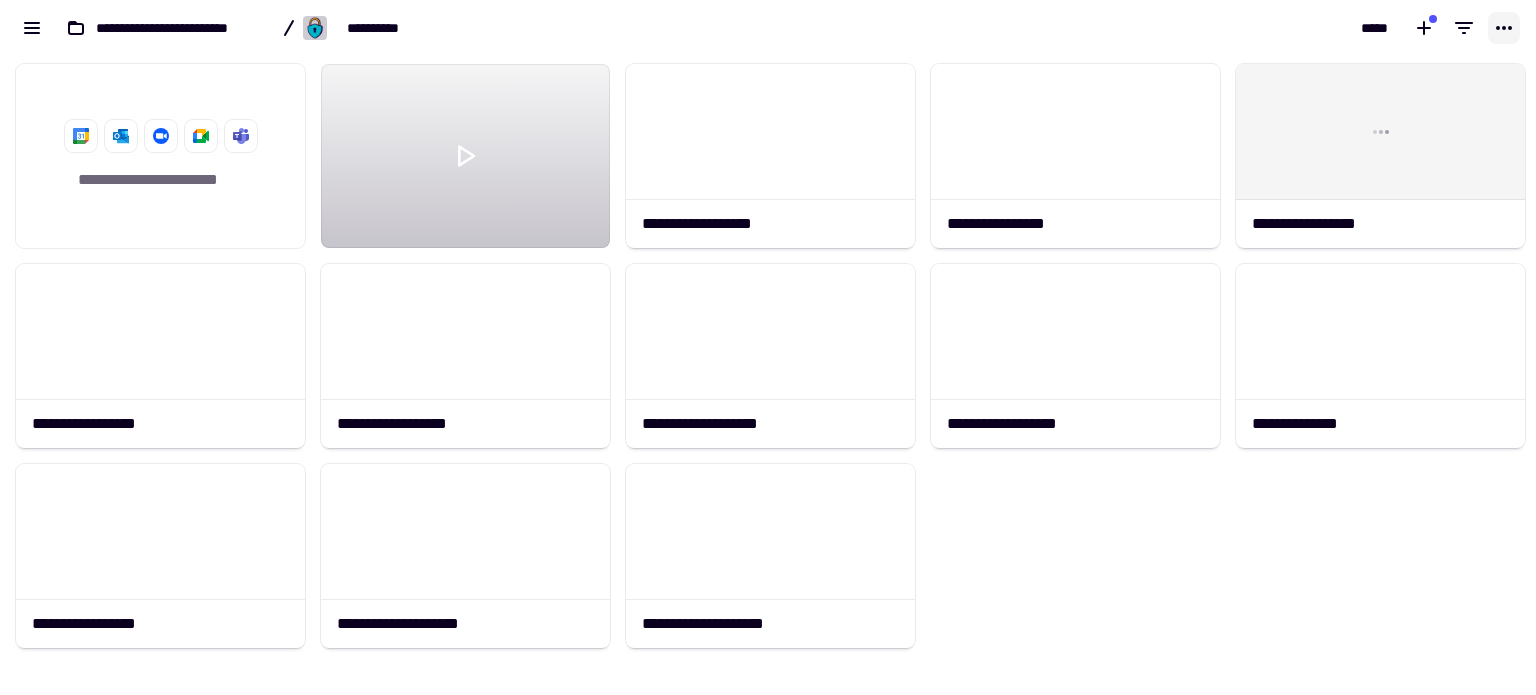 click 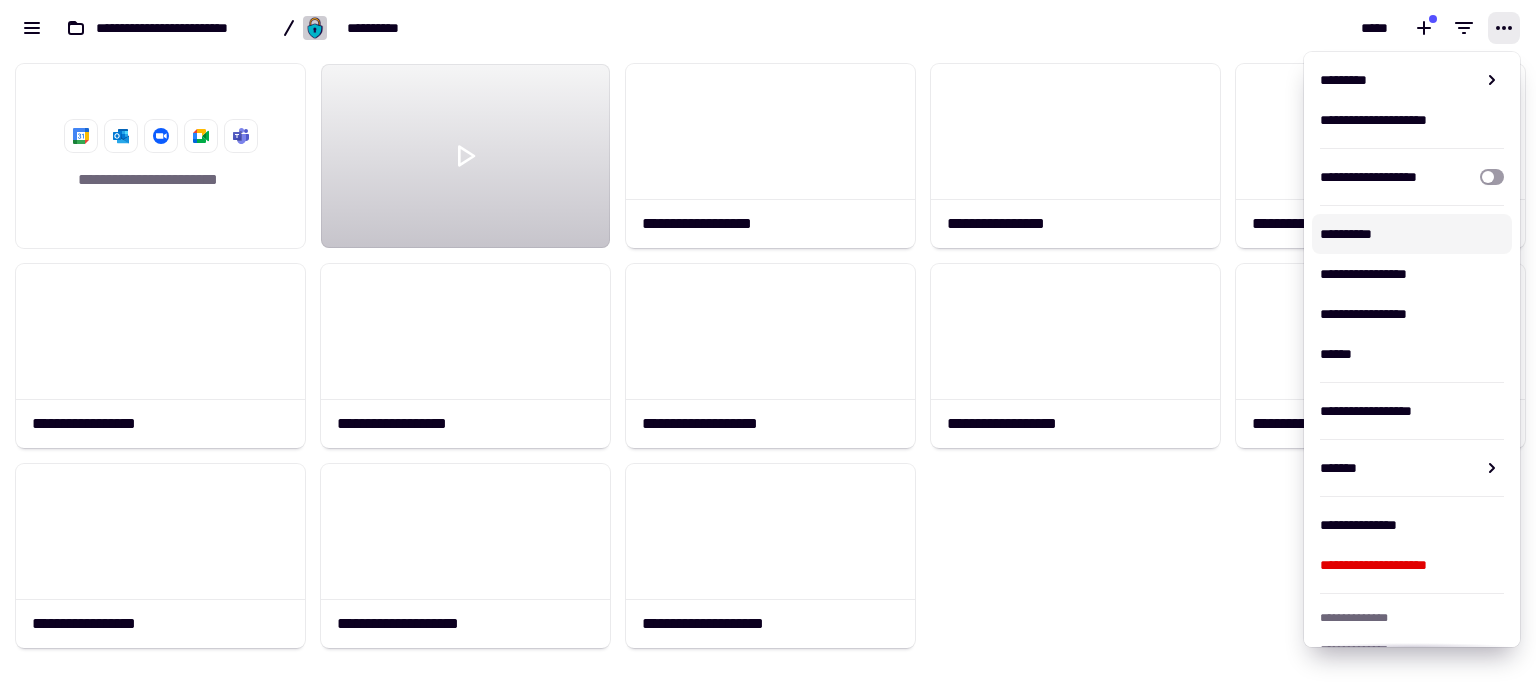 click on "**********" 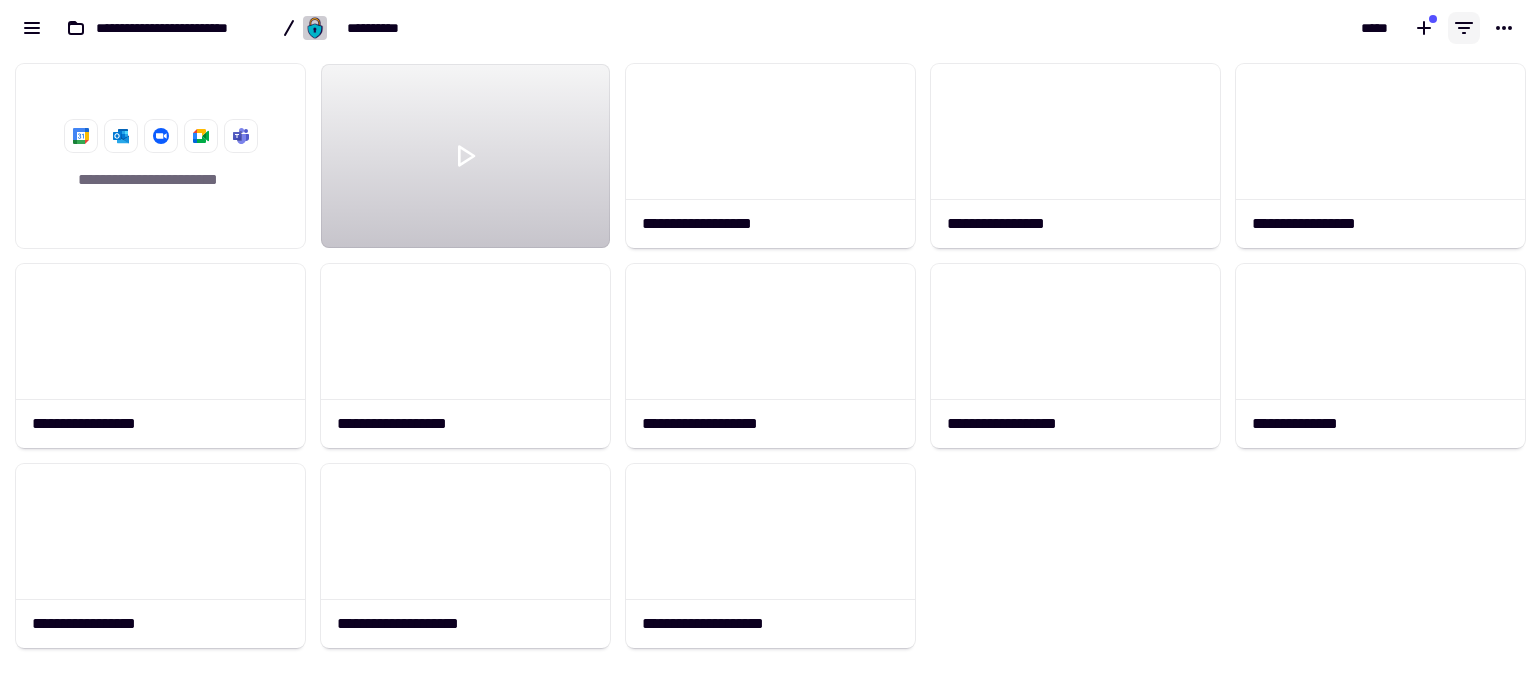 click 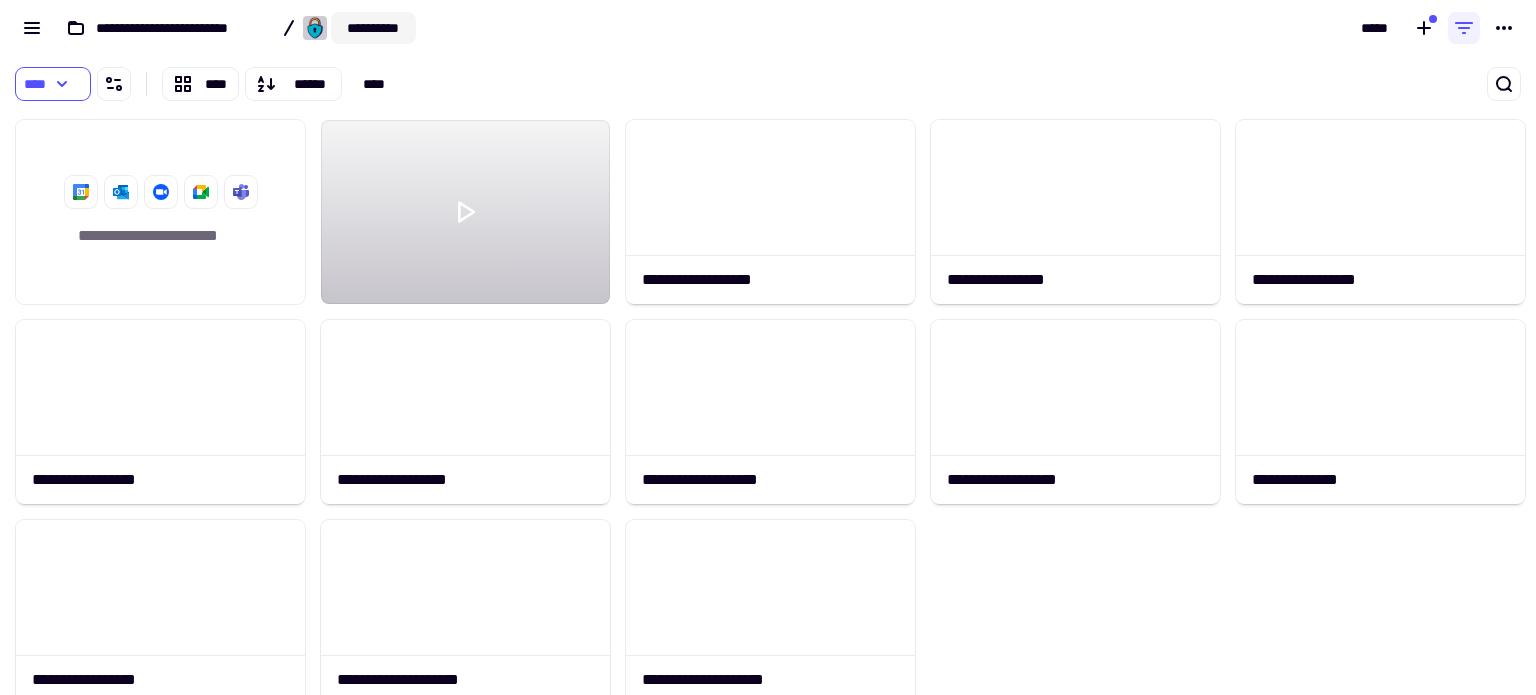click on "**********" 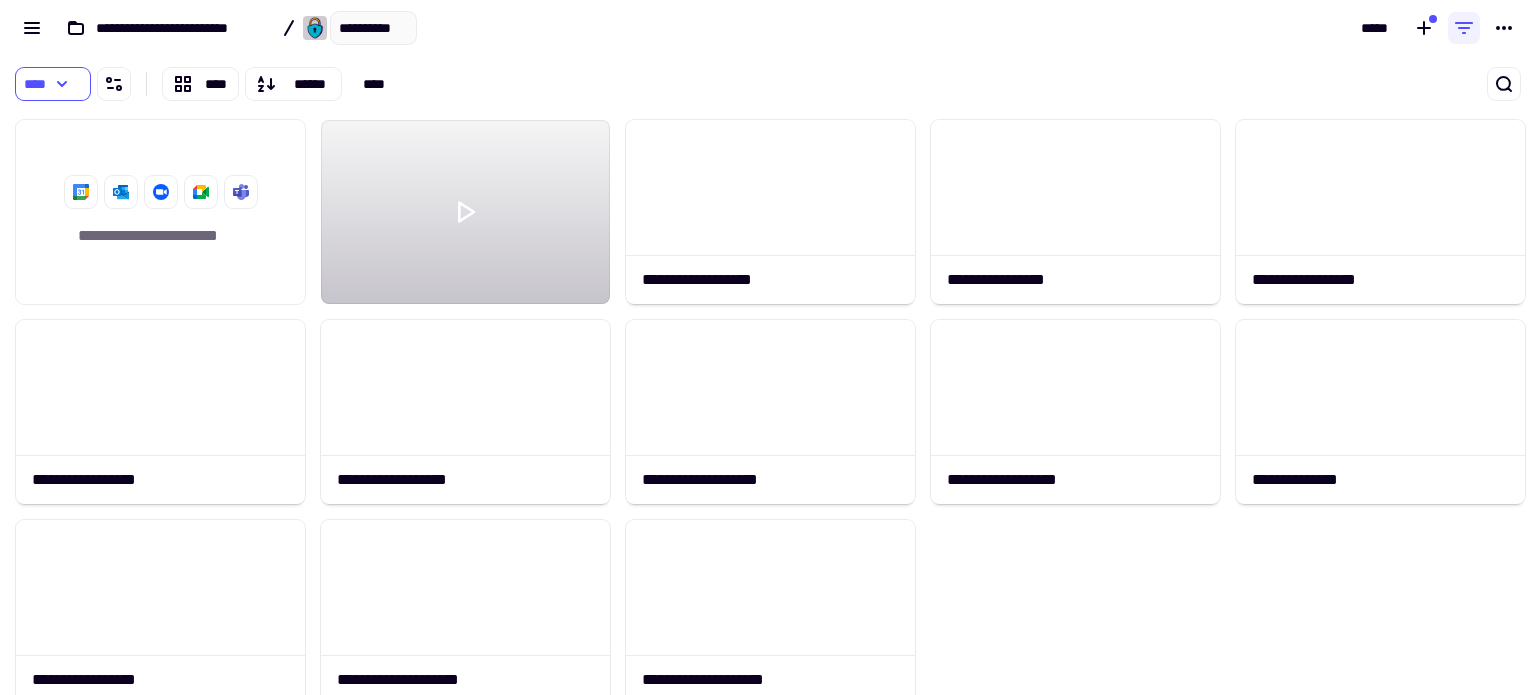 click on "**********" at bounding box center (373, 28) 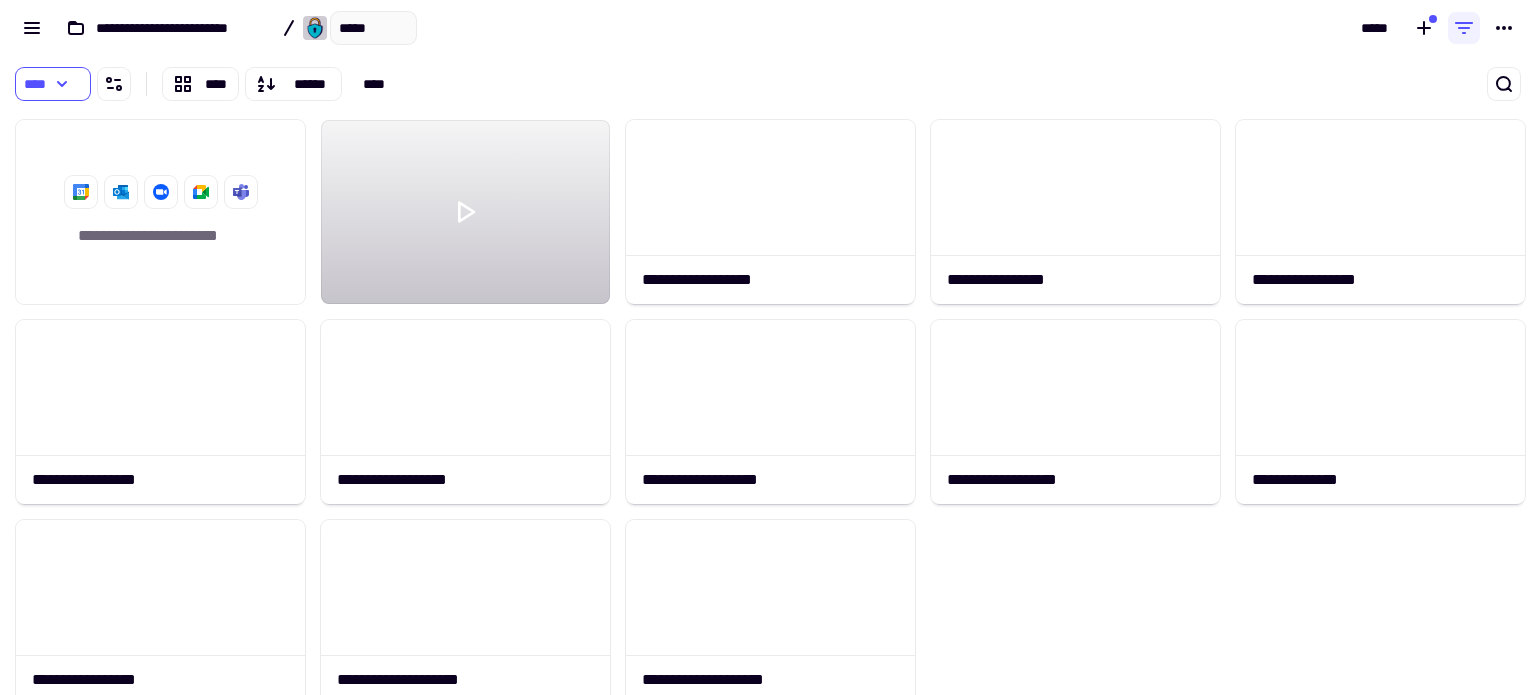 type on "******" 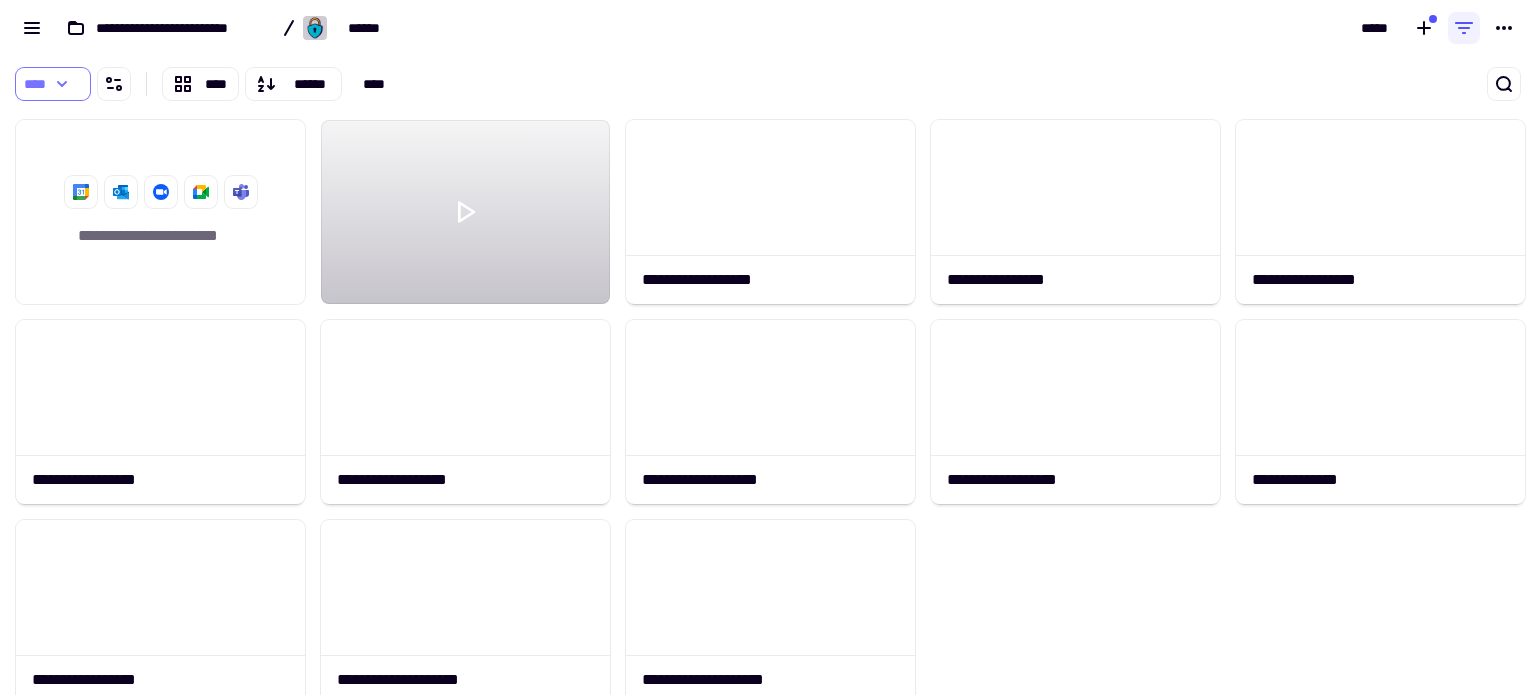 click 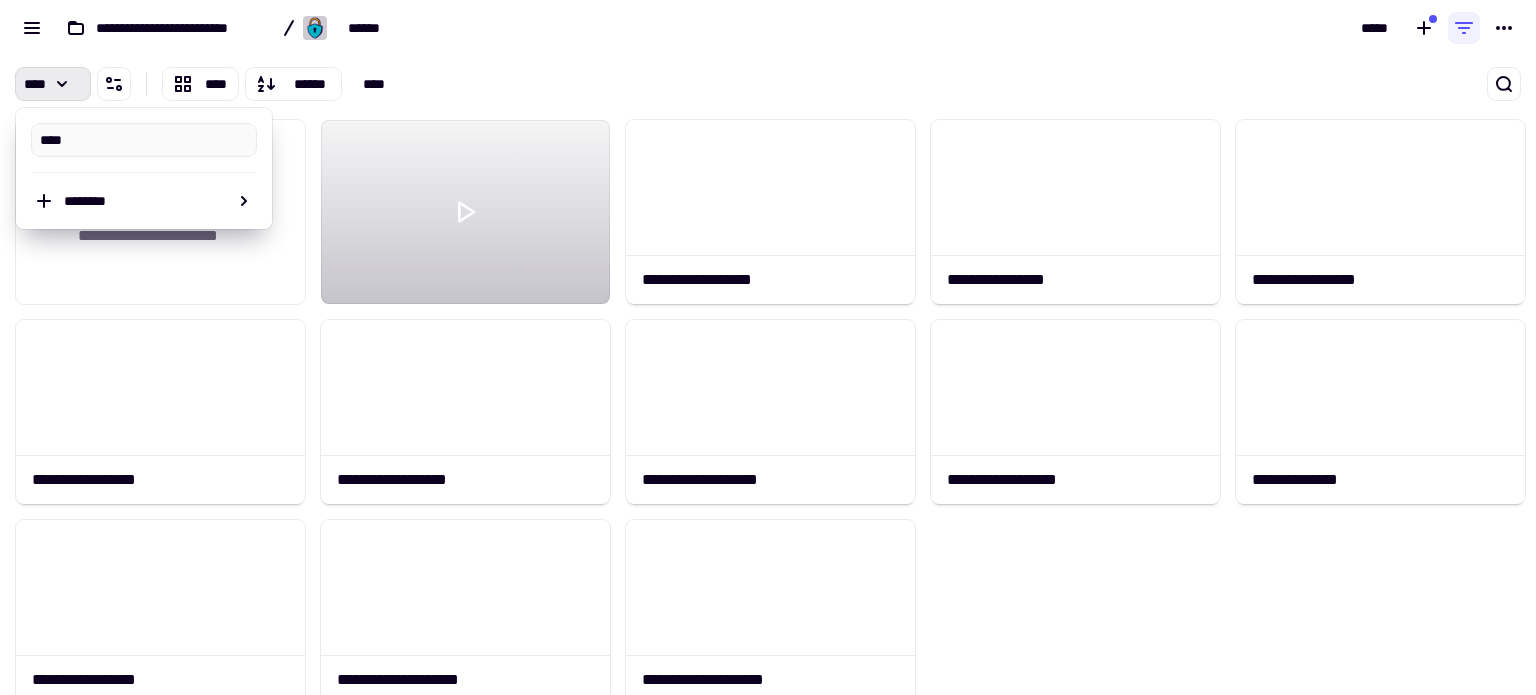 click on "**** **** ****** ****" at bounding box center [476, 84] 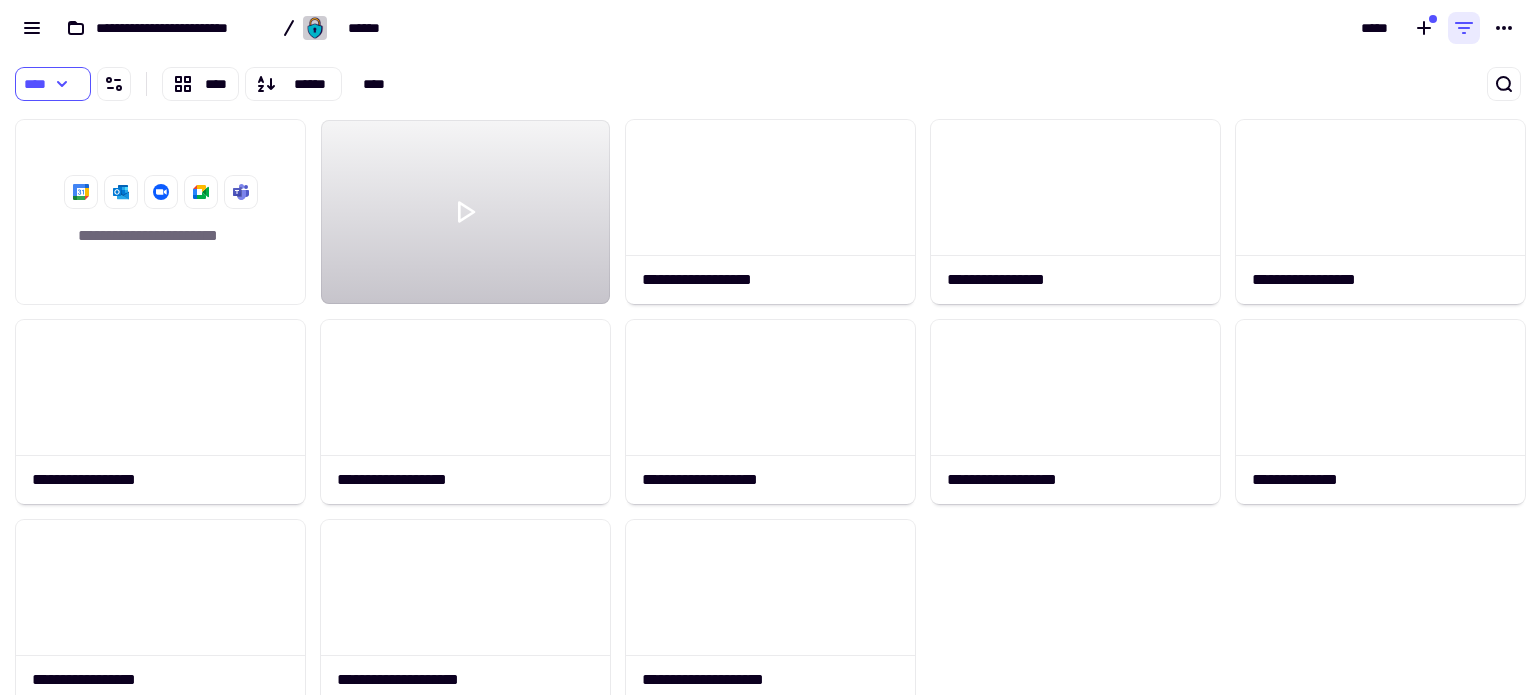 click 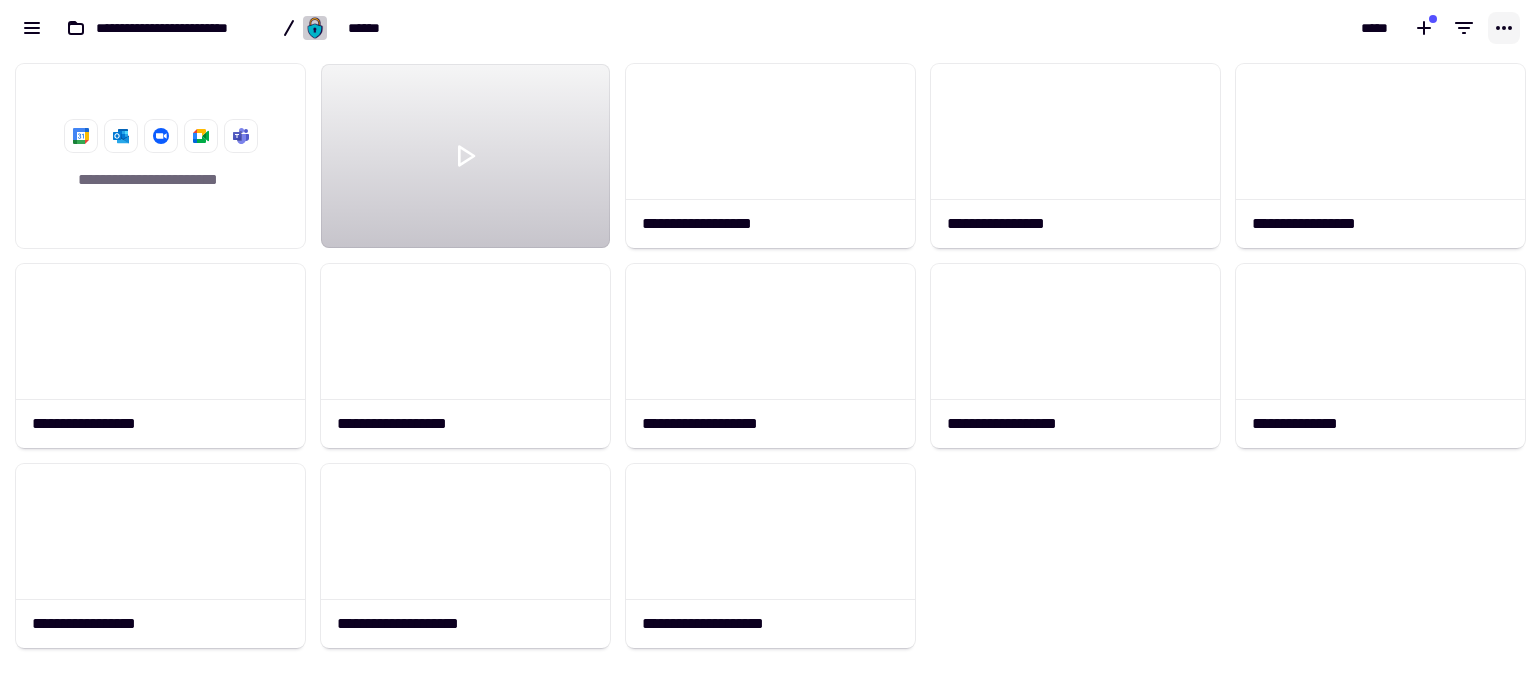 click 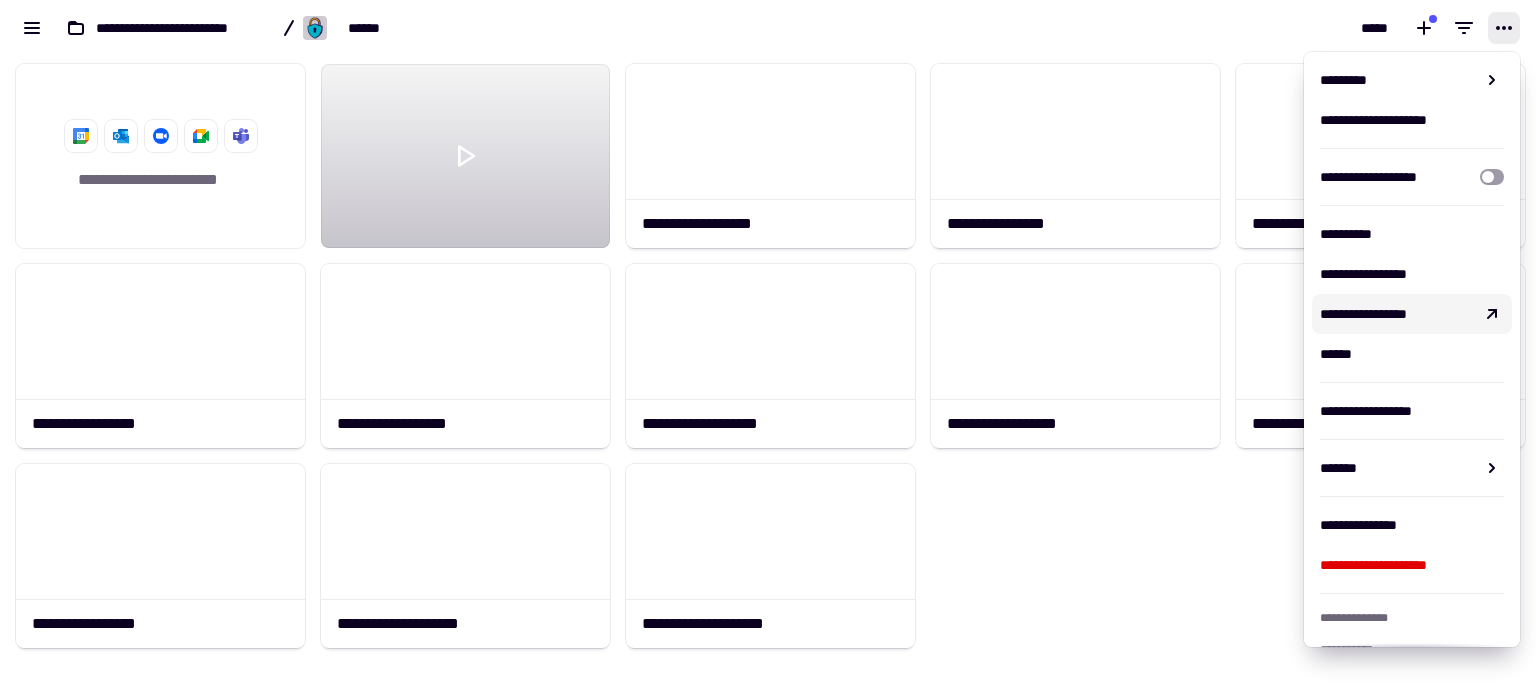 click on "**********" 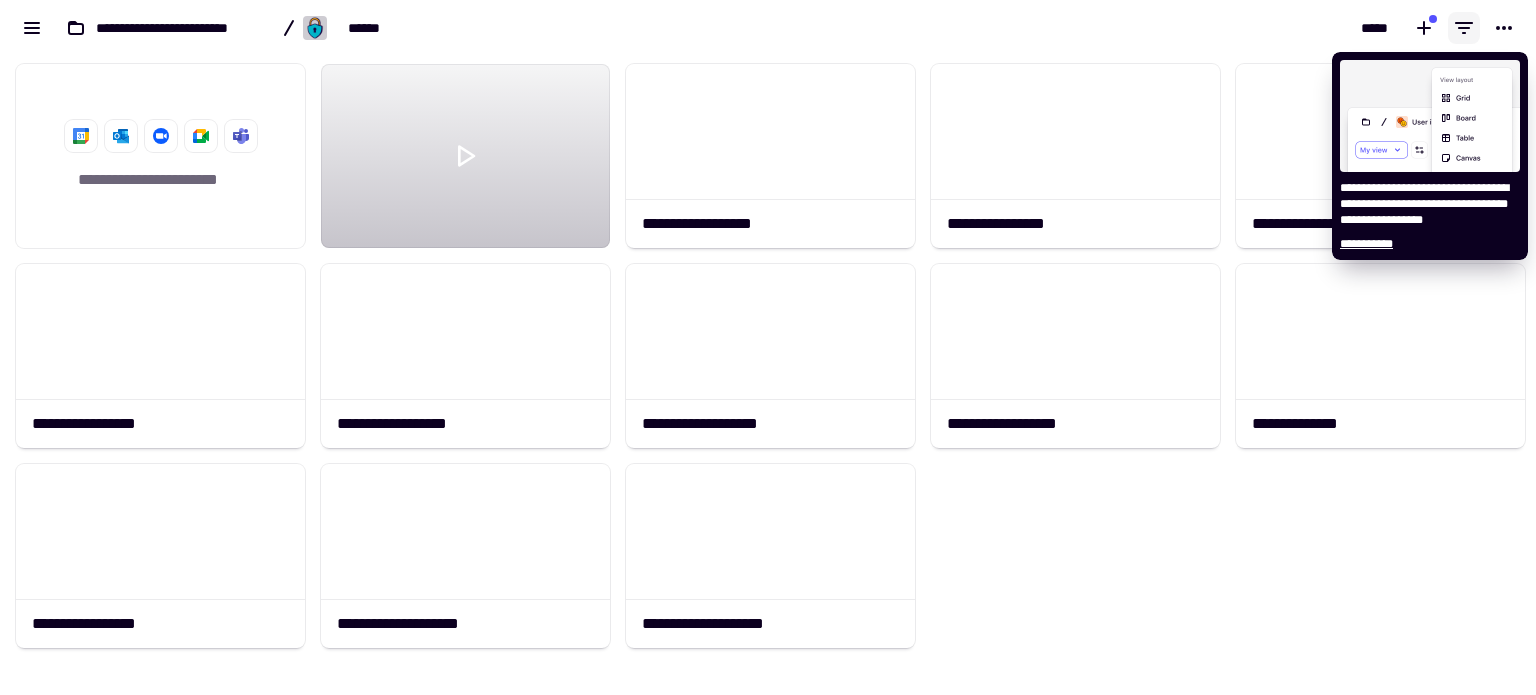 click 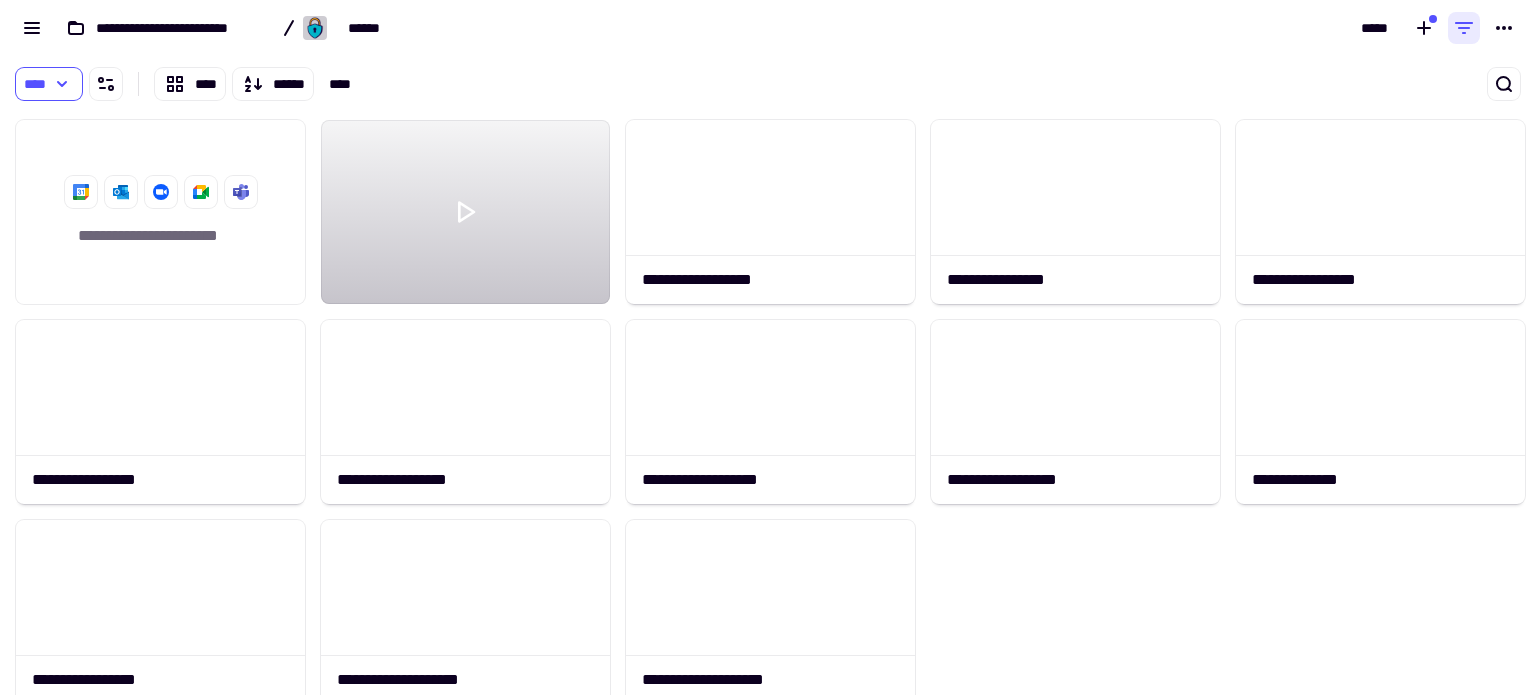 scroll, scrollTop: 568, scrollLeft: 1520, axis: both 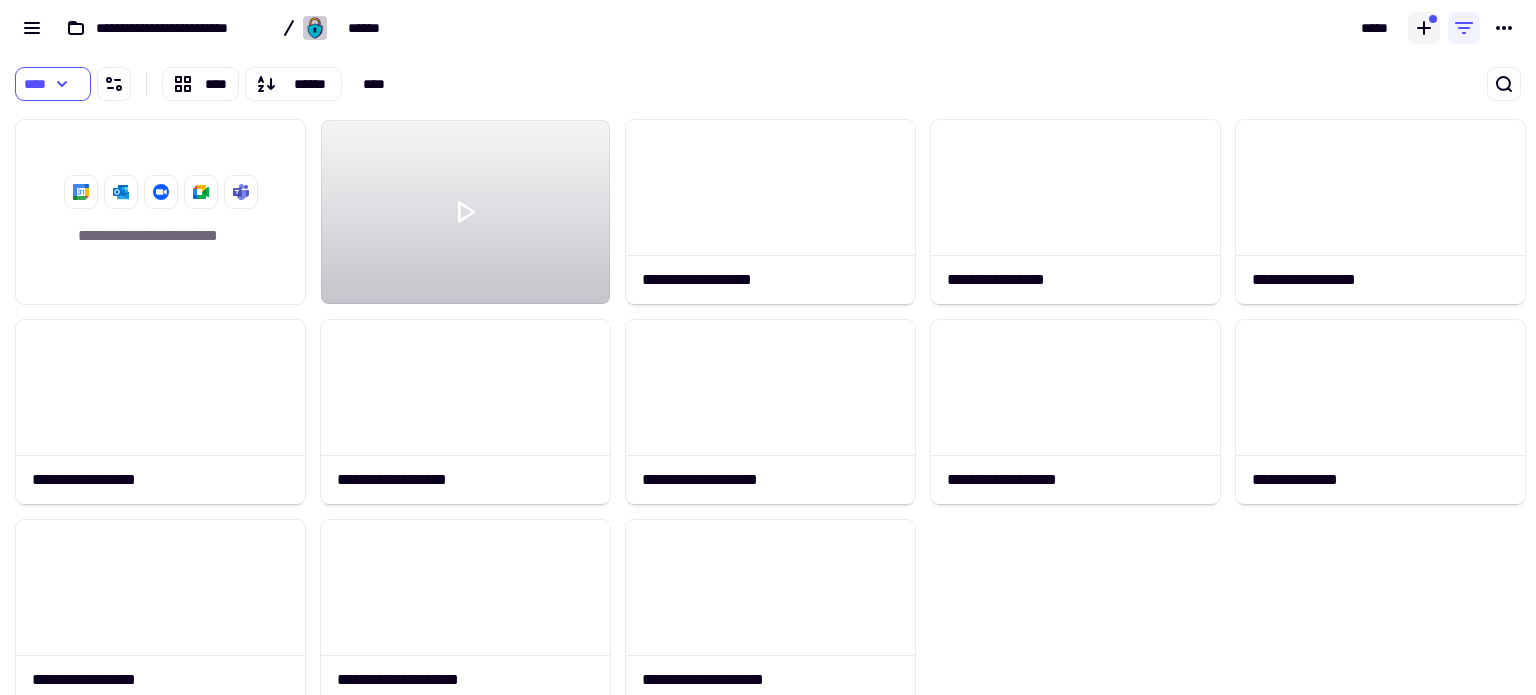 click 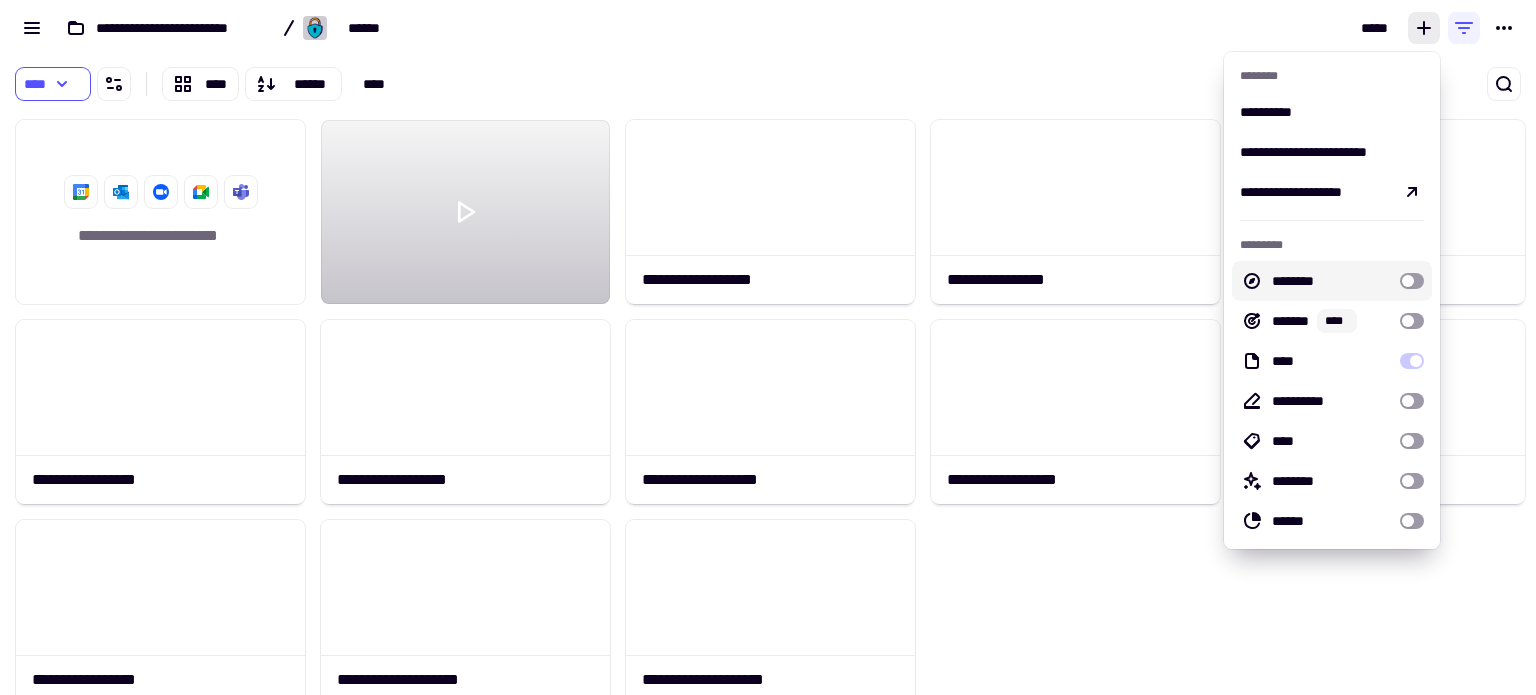 click at bounding box center [1412, 281] 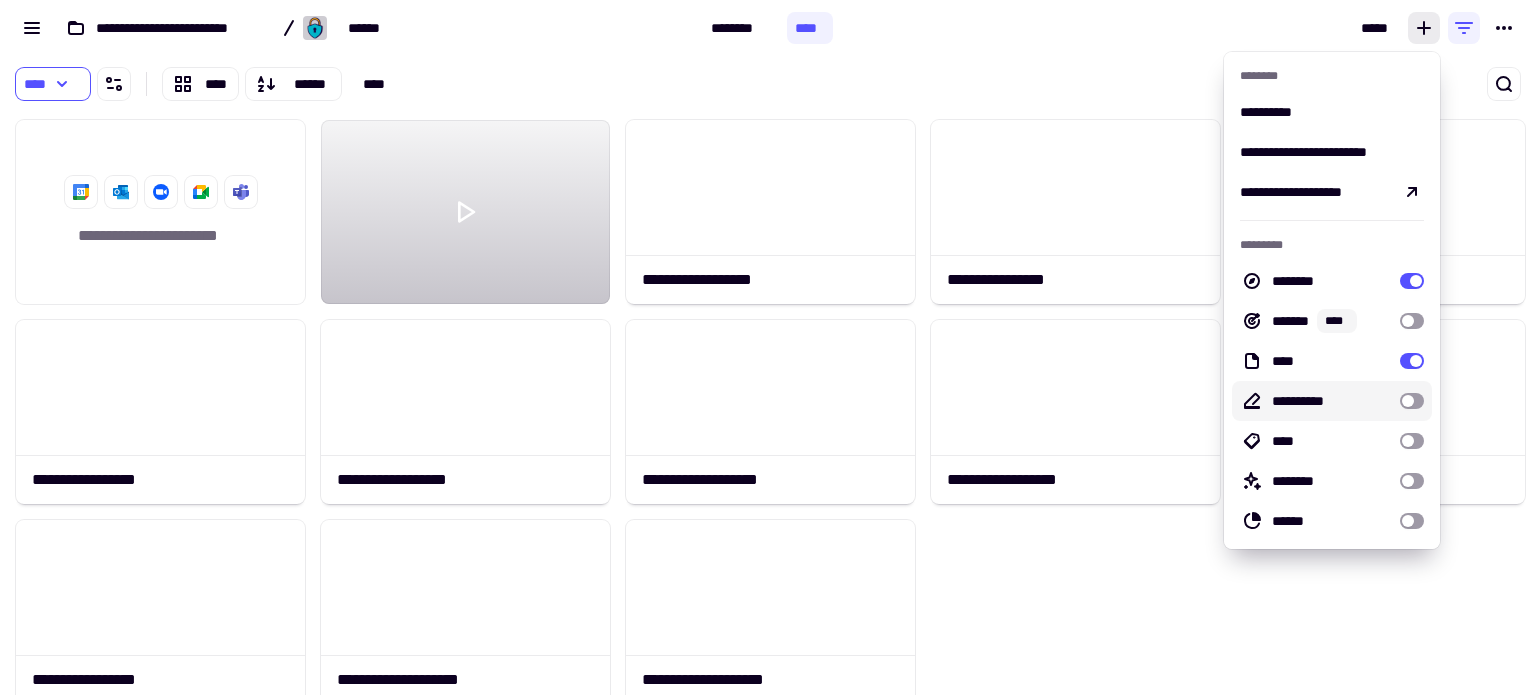 click at bounding box center (1412, 401) 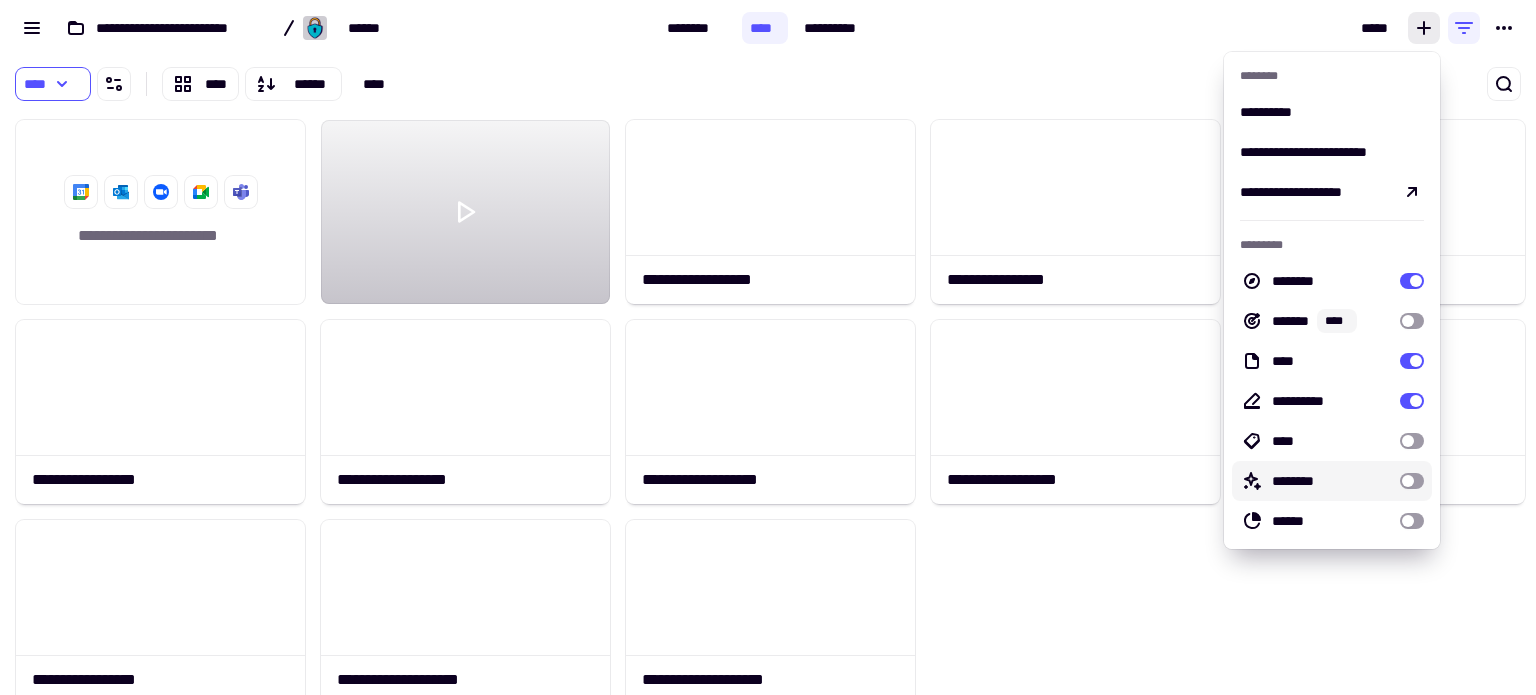 click at bounding box center [1412, 481] 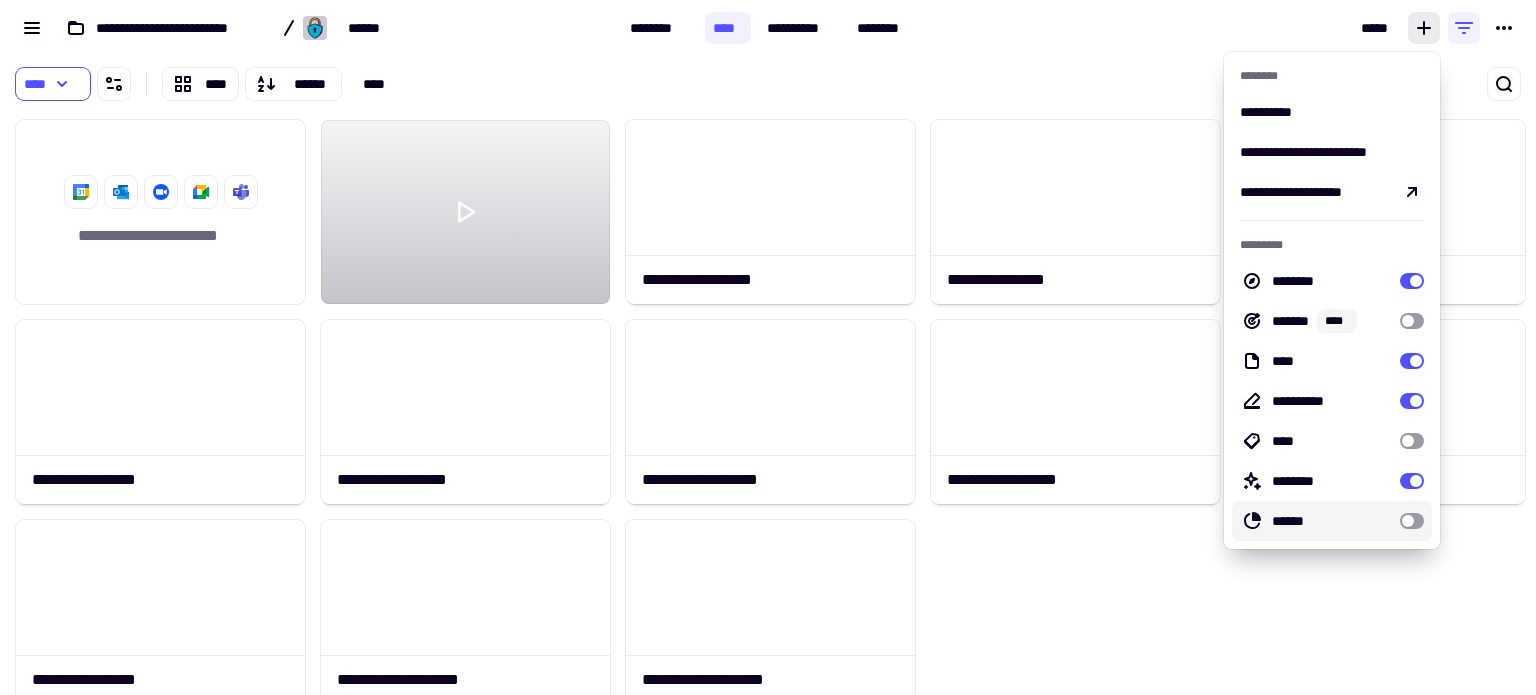 click on "**********" 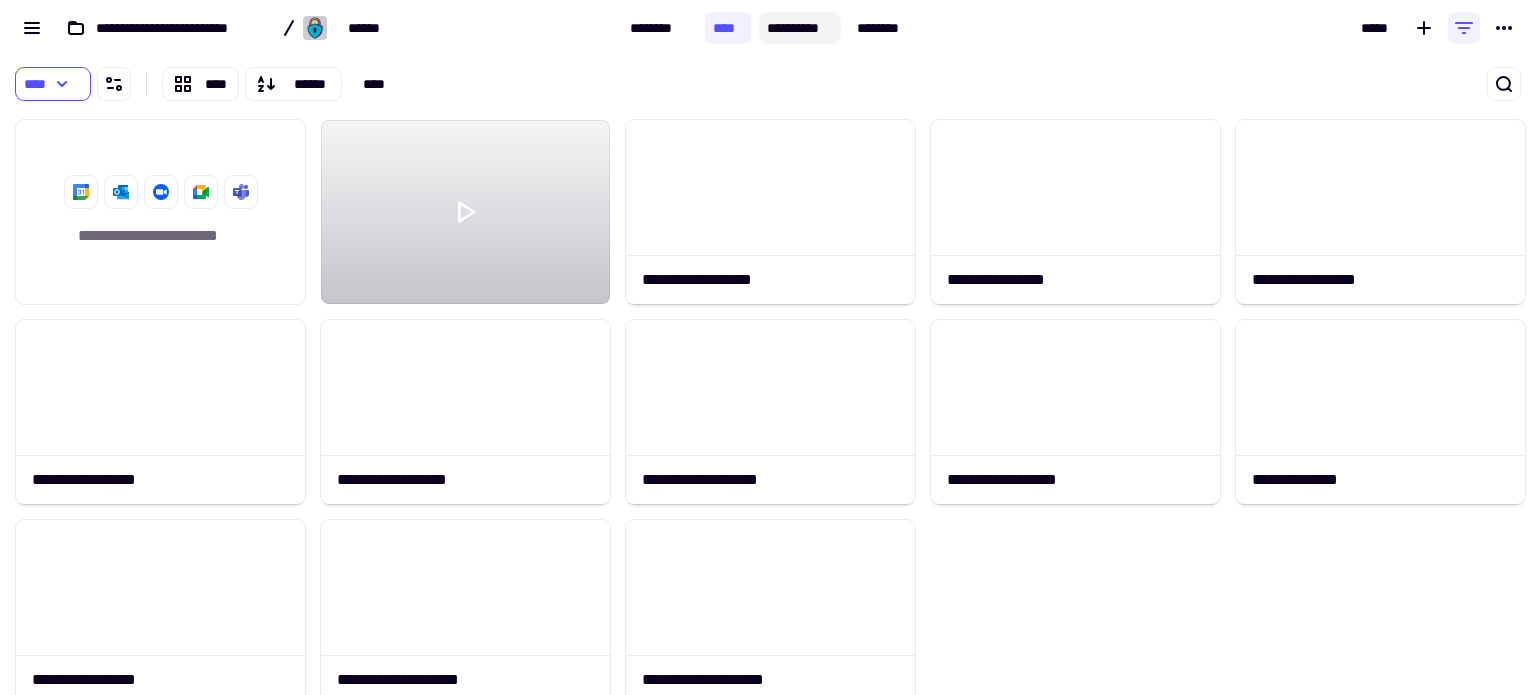 click on "**********" 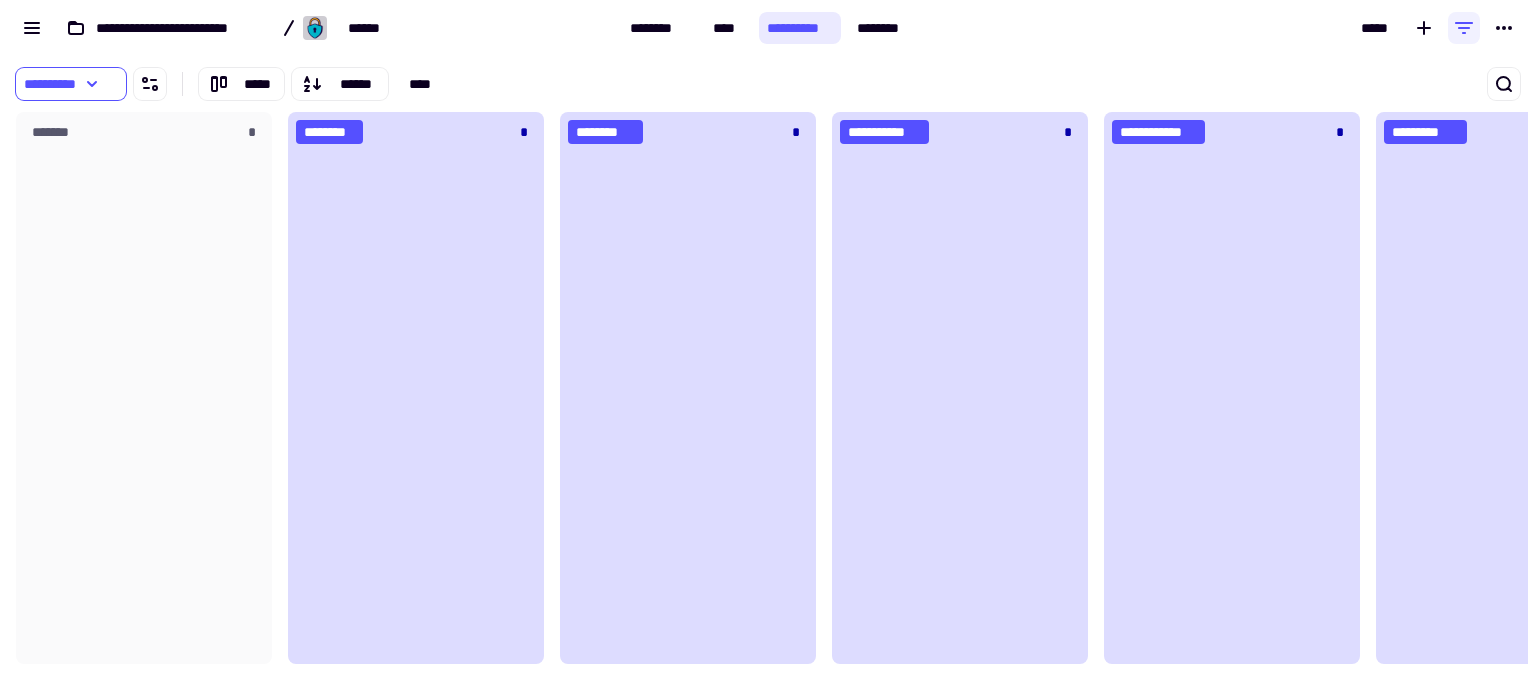 scroll, scrollTop: 16, scrollLeft: 16, axis: both 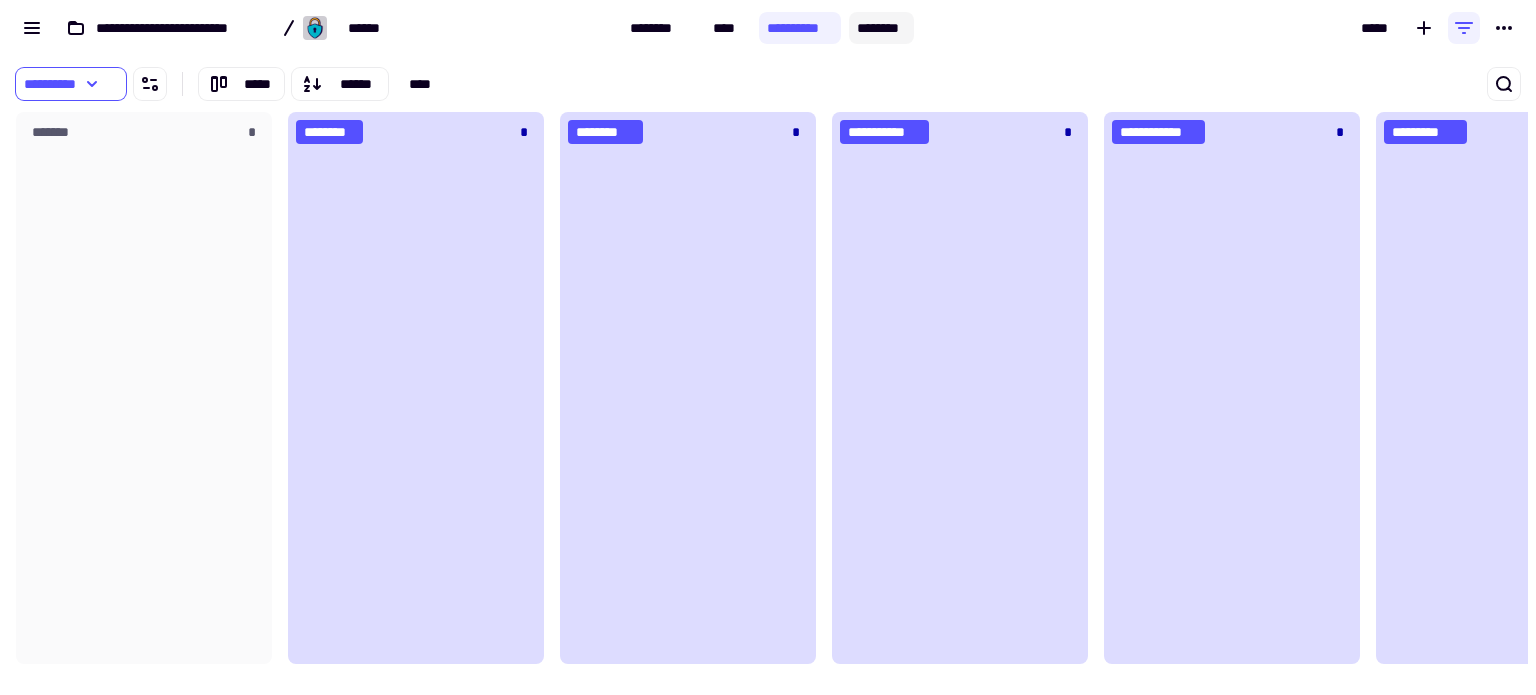 click on "********" 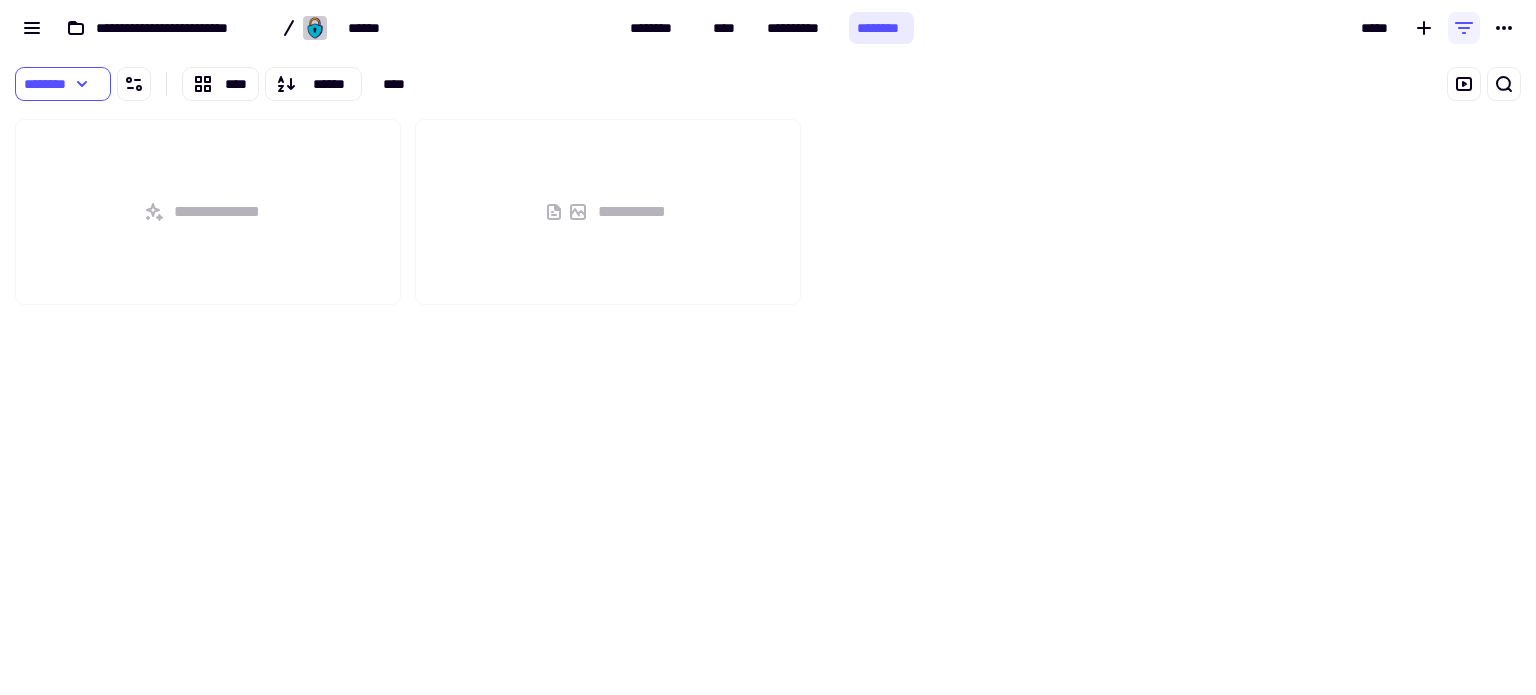 scroll, scrollTop: 16, scrollLeft: 16, axis: both 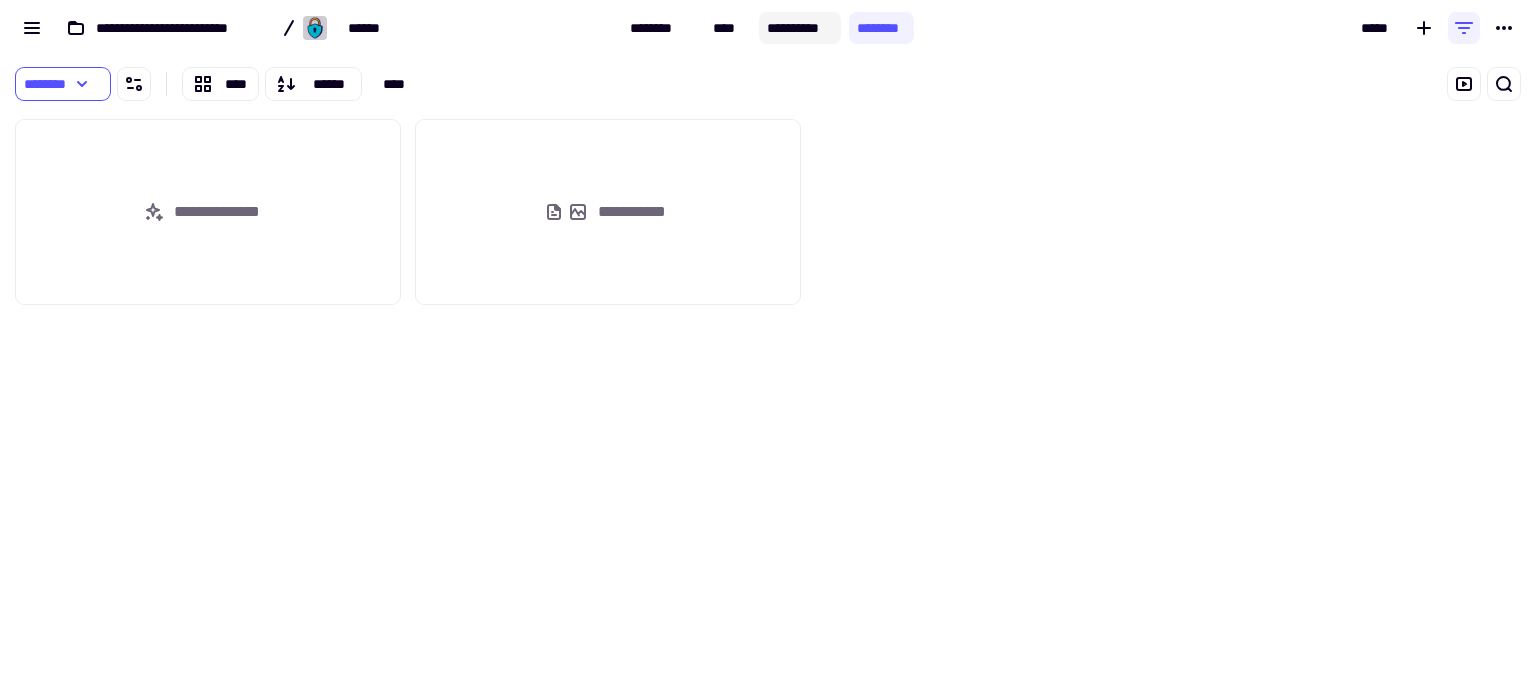 click on "**********" 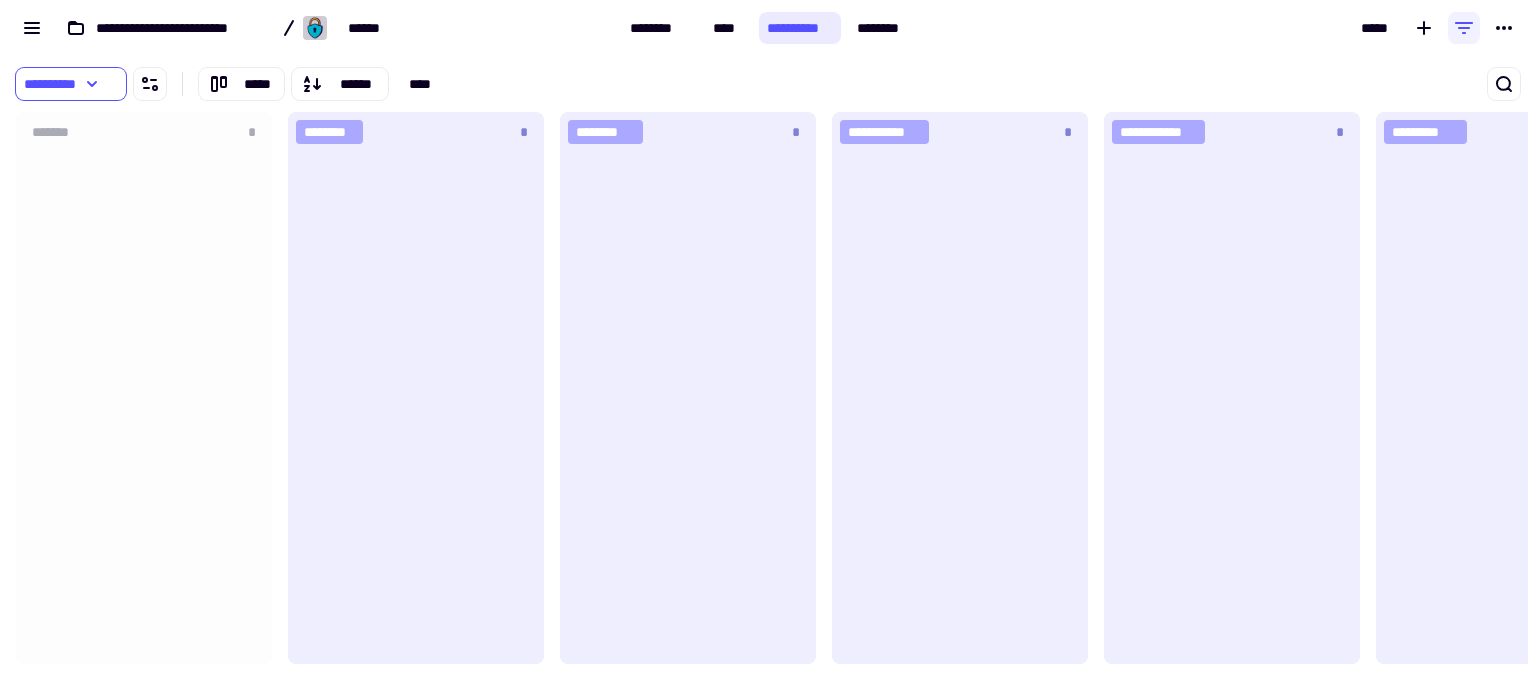 scroll, scrollTop: 16, scrollLeft: 16, axis: both 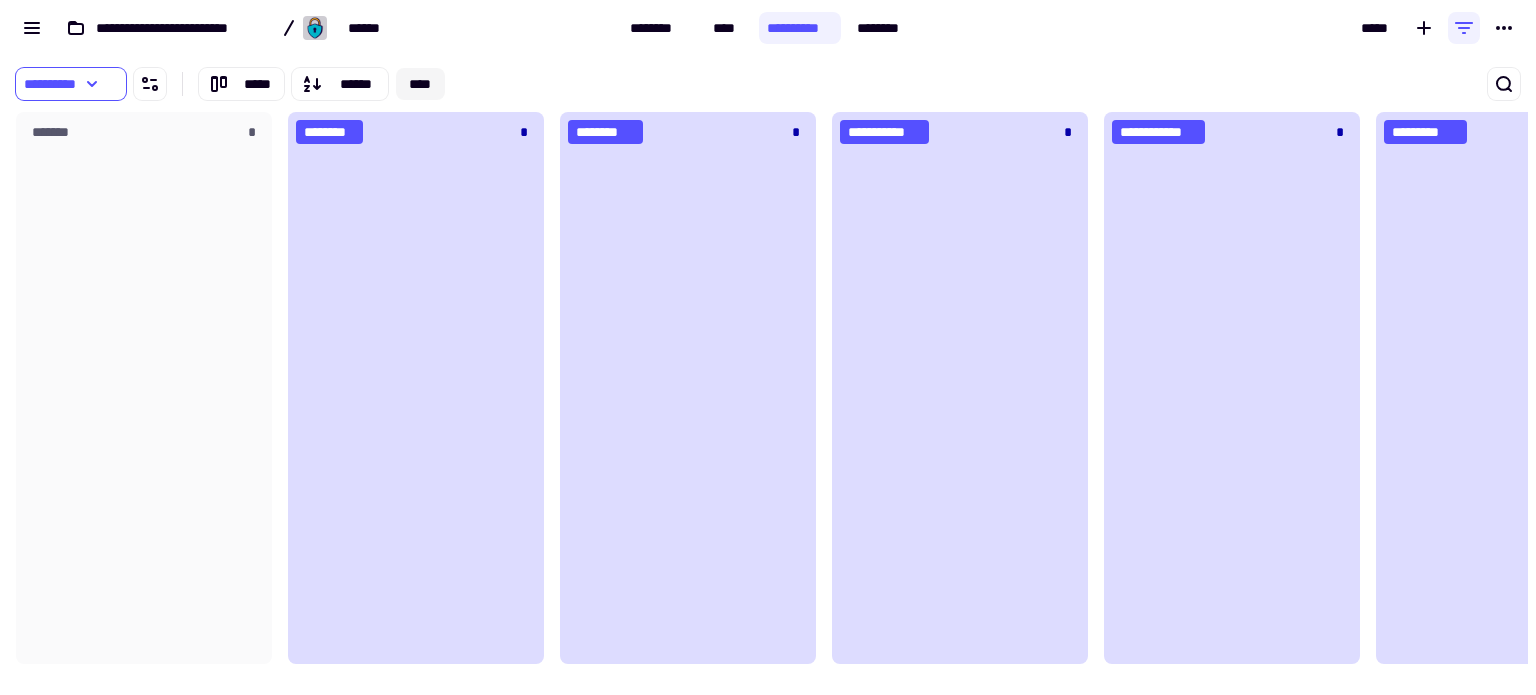 click on "****" 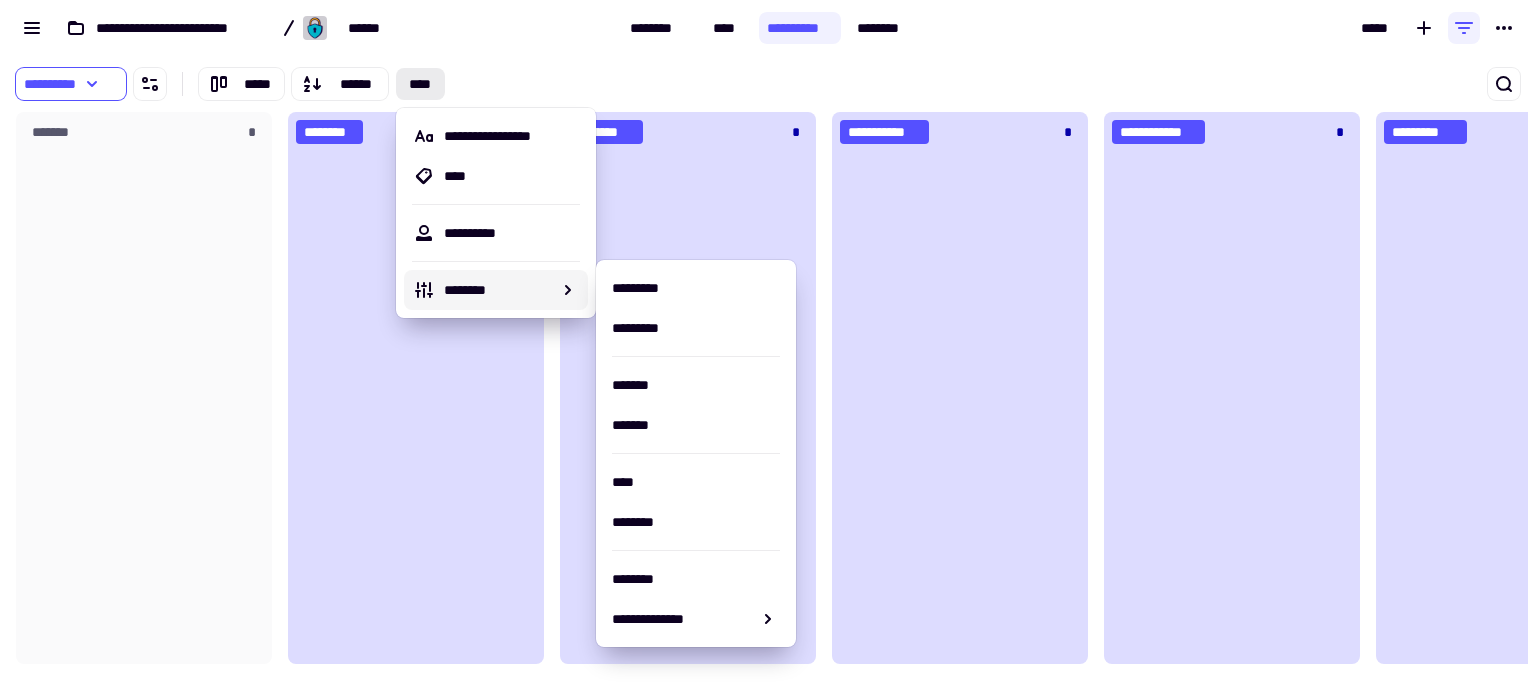 click on "********" at bounding box center (498, 290) 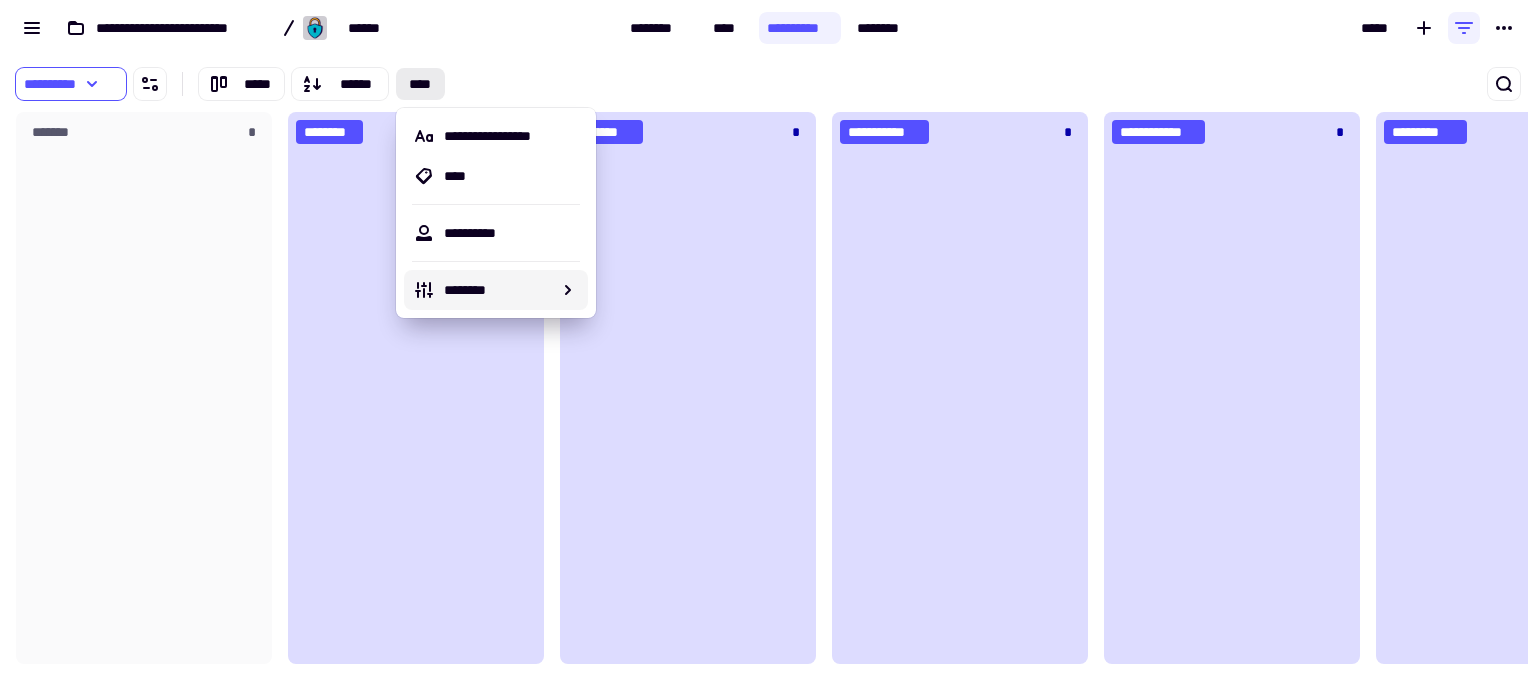 click on "********" at bounding box center [498, 290] 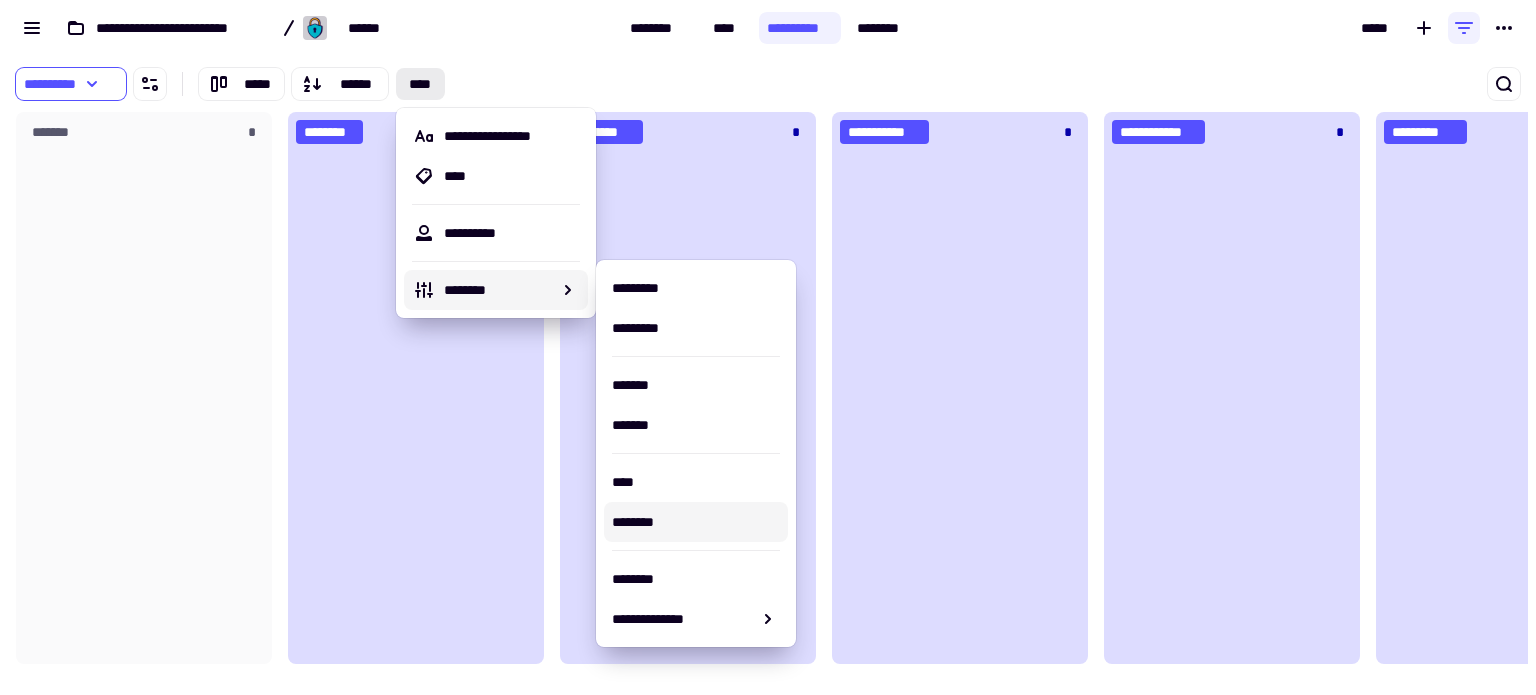 click on "********" at bounding box center (696, 522) 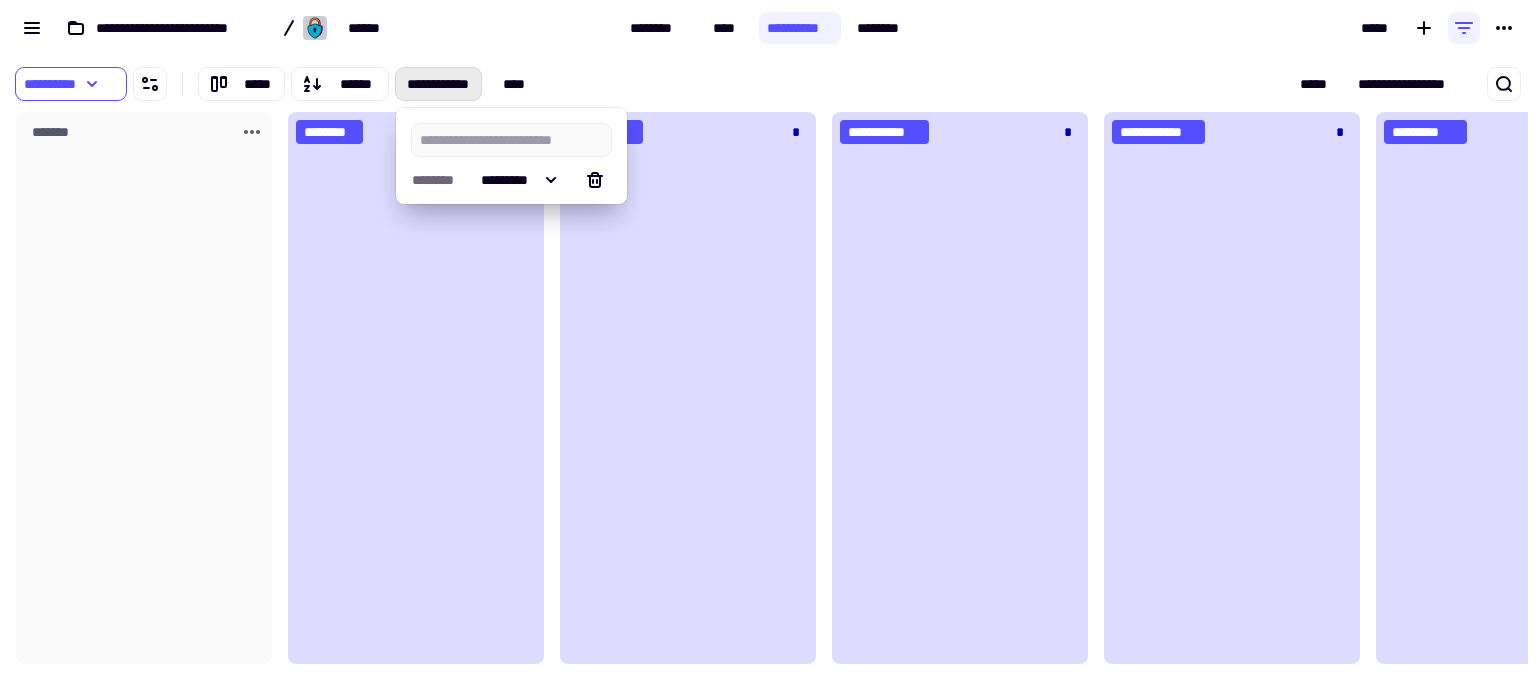 click 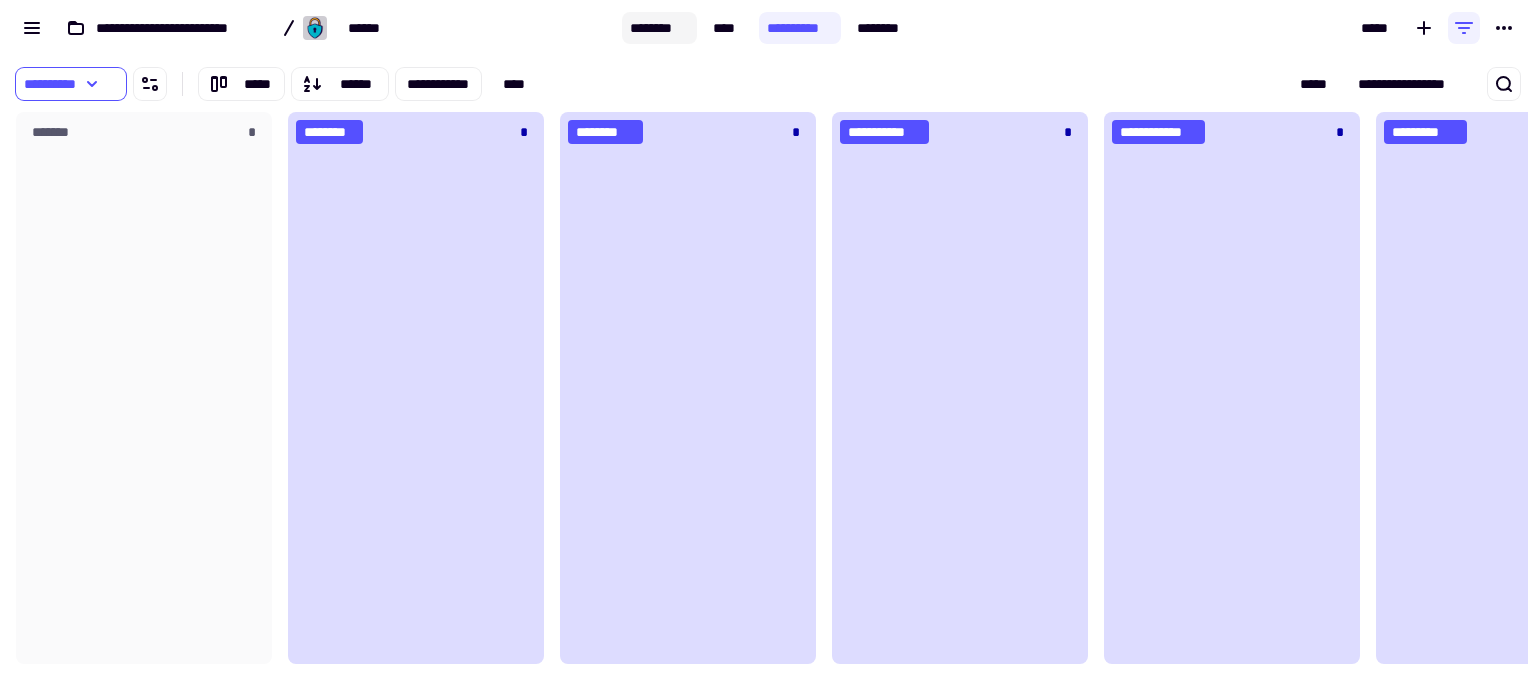 click on "********" 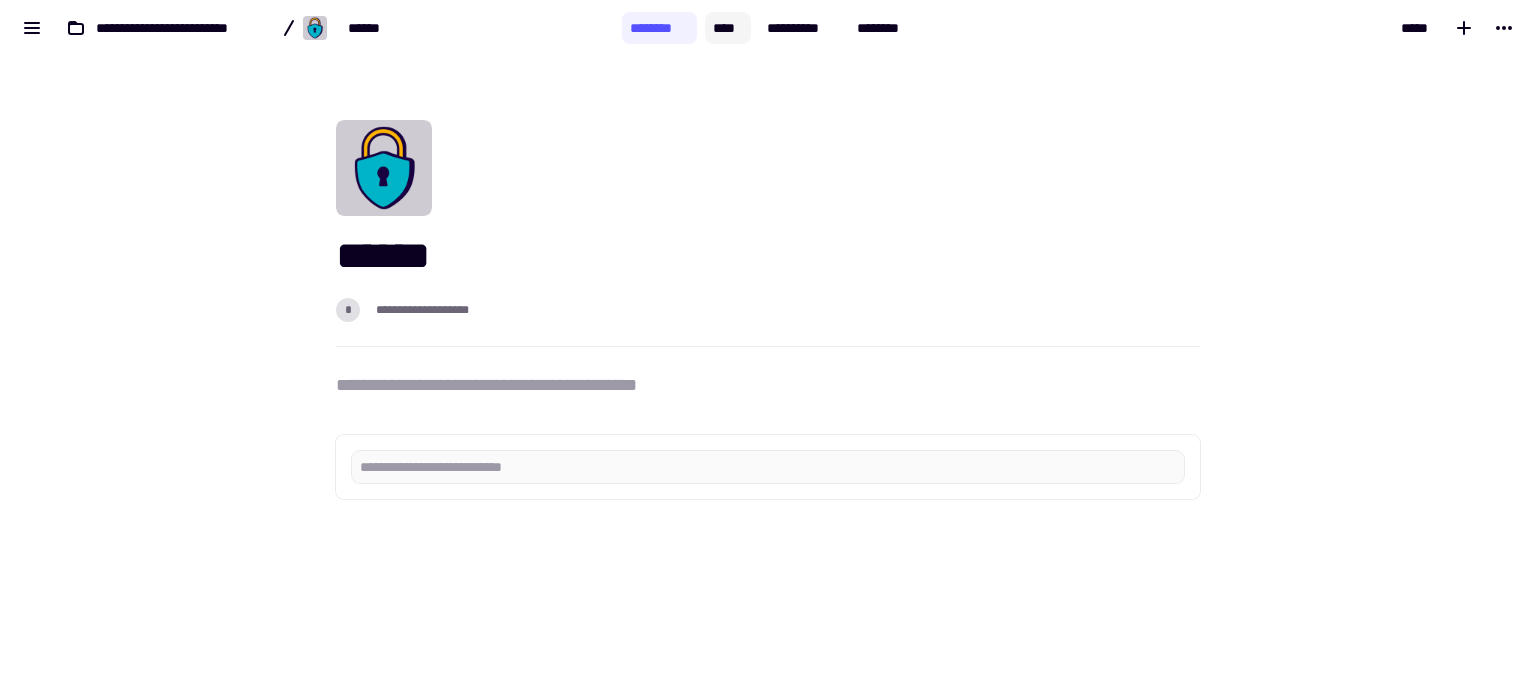 click on "****" 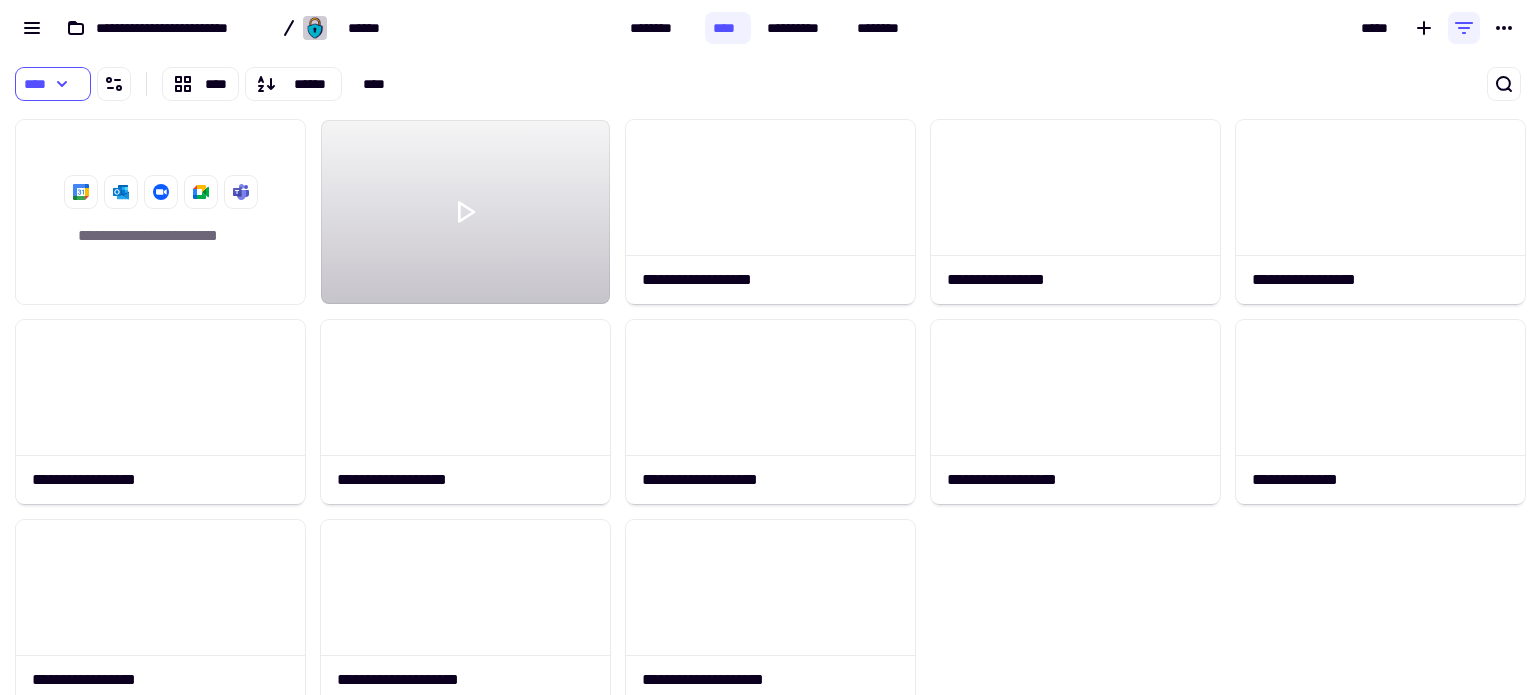 scroll, scrollTop: 16, scrollLeft: 16, axis: both 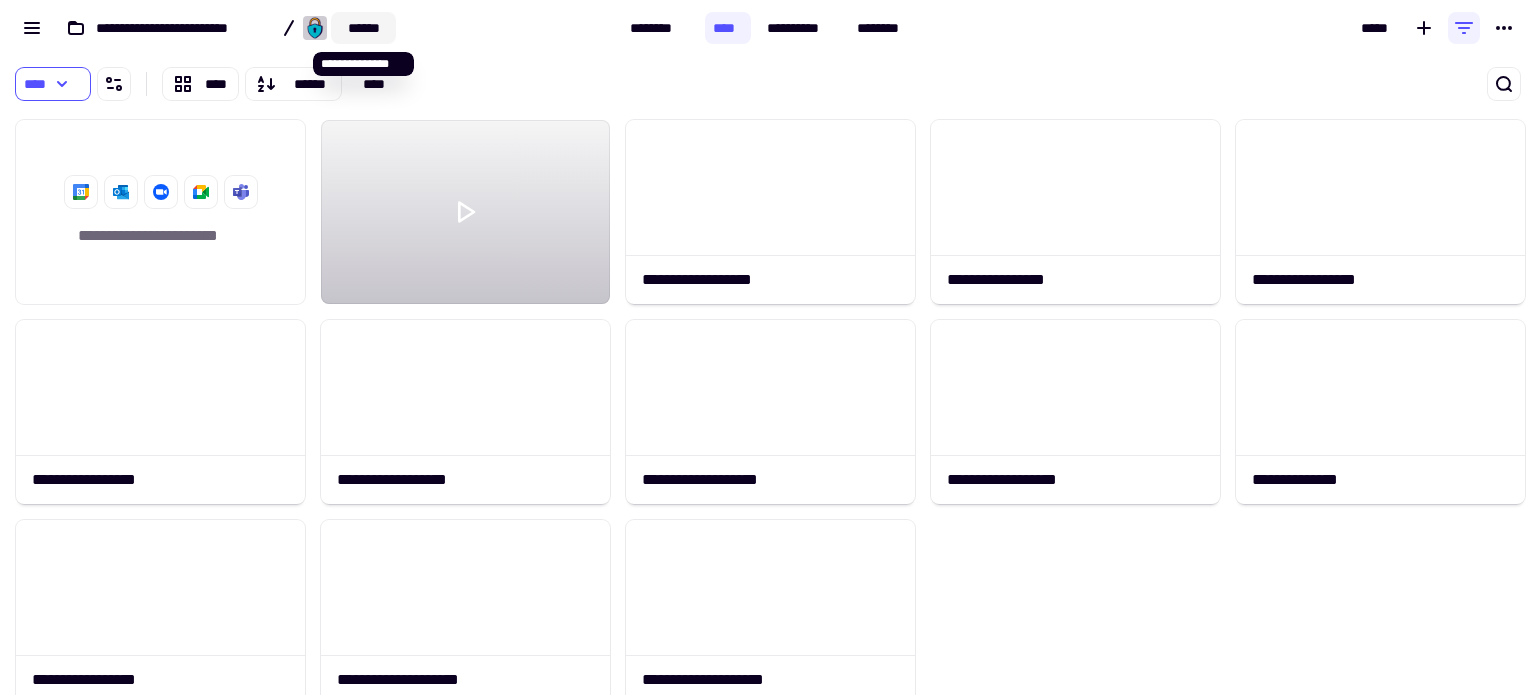 click on "******" 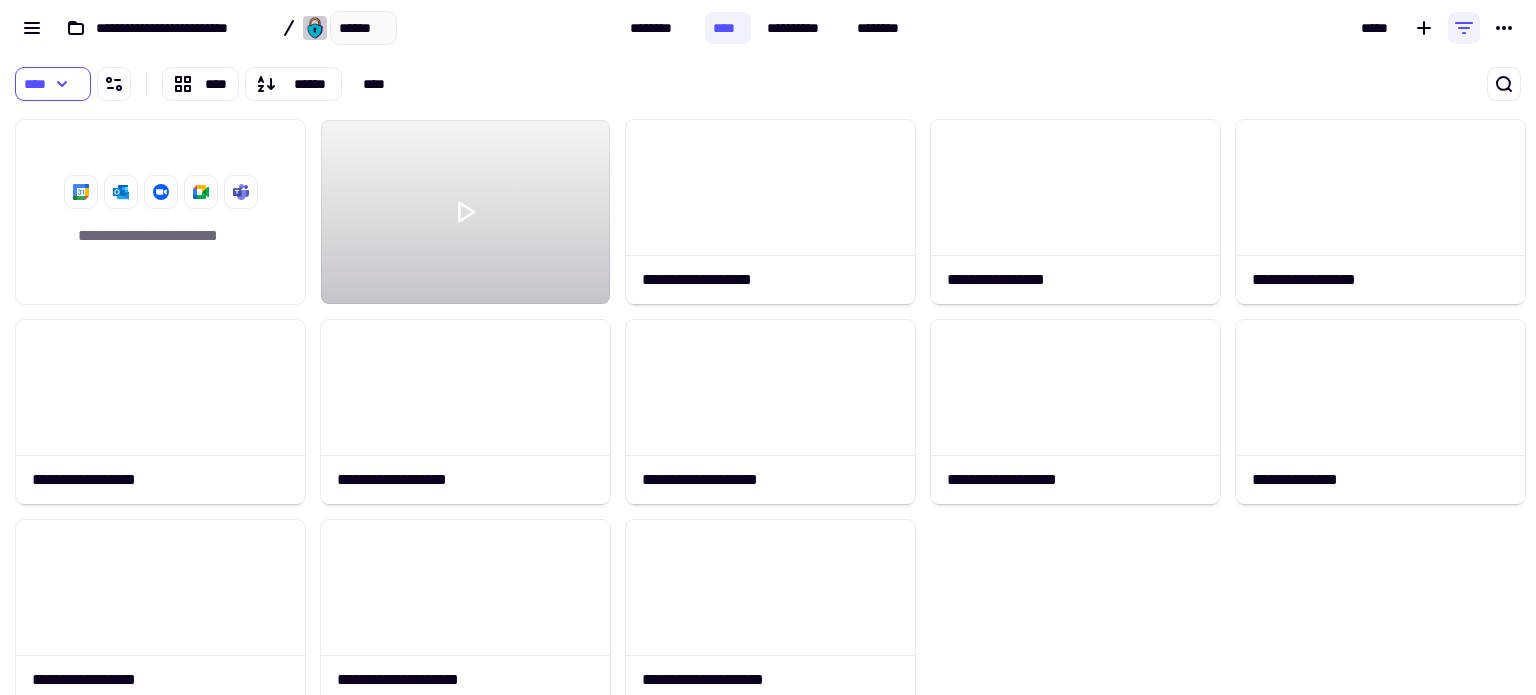 click on "**********" at bounding box center (311, 28) 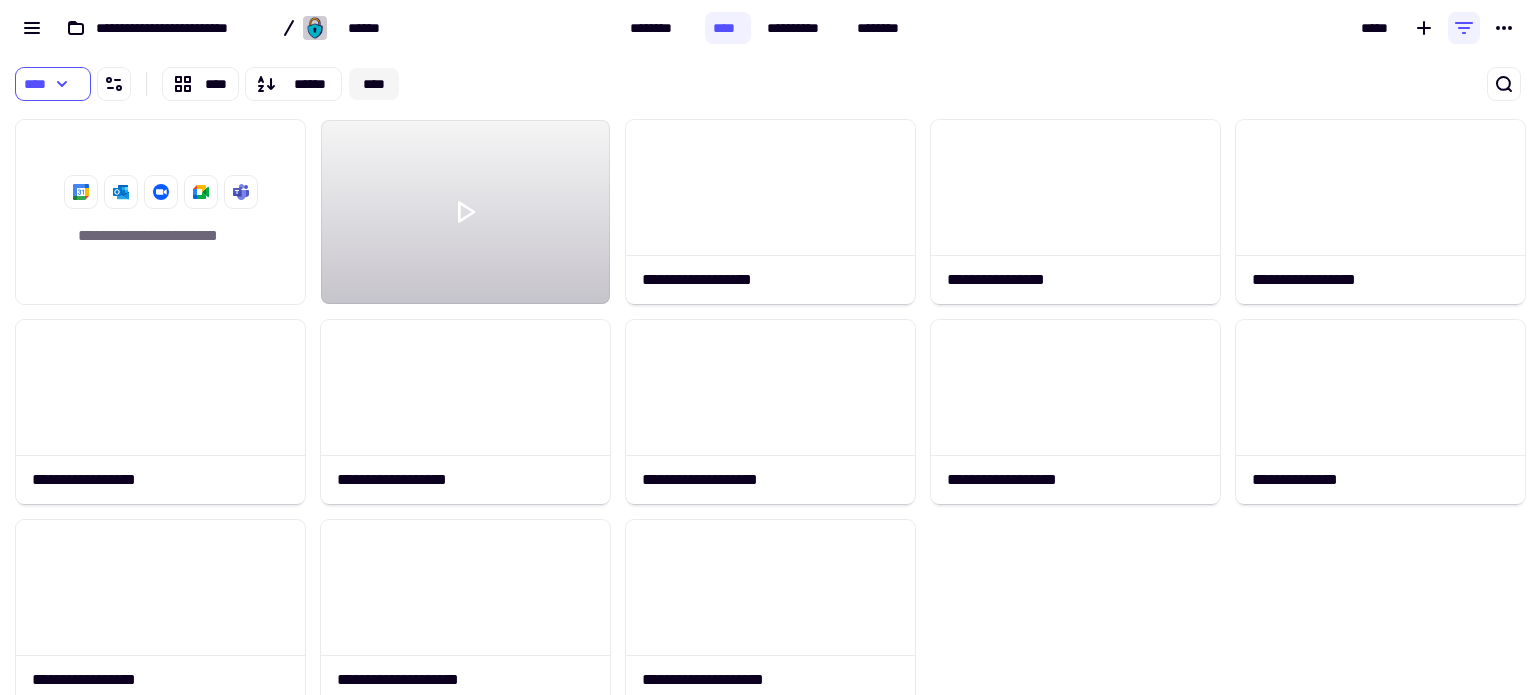 click on "****" 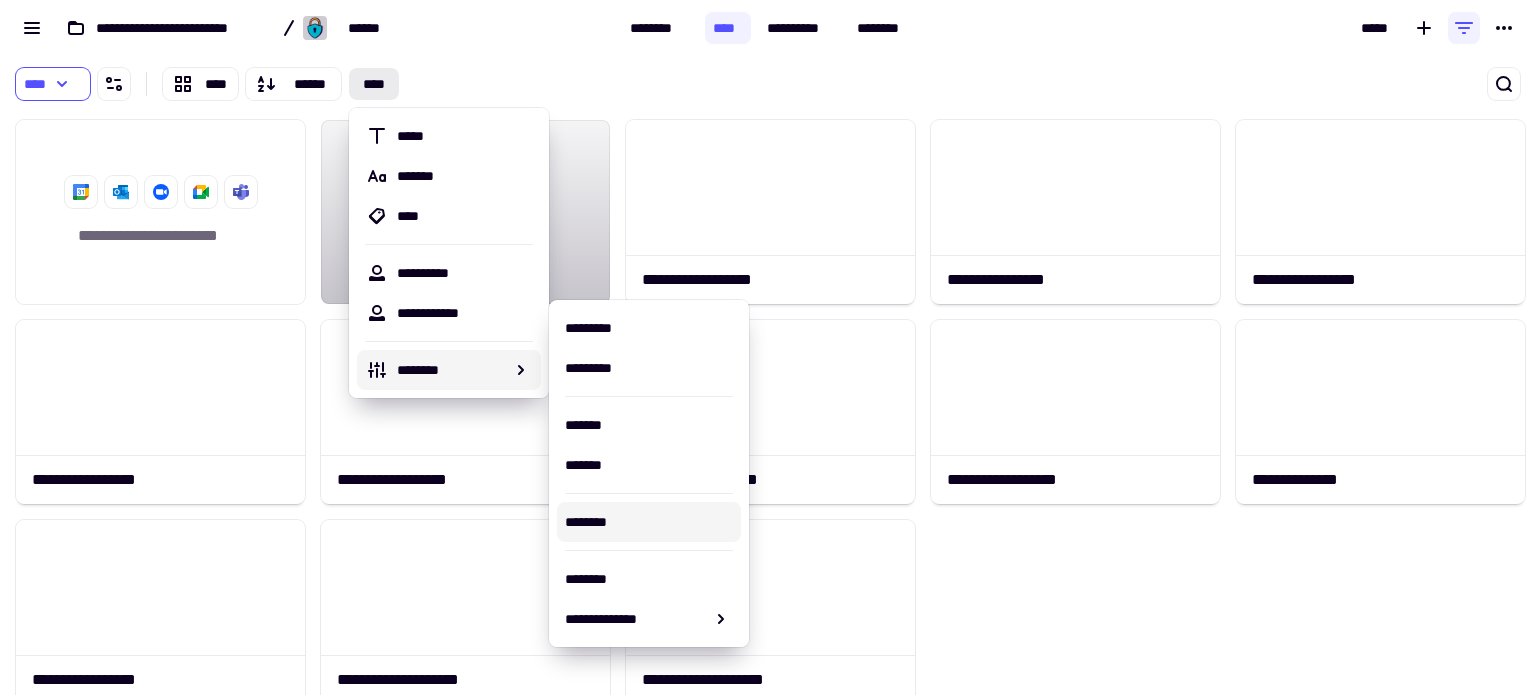 click on "********" at bounding box center (649, 522) 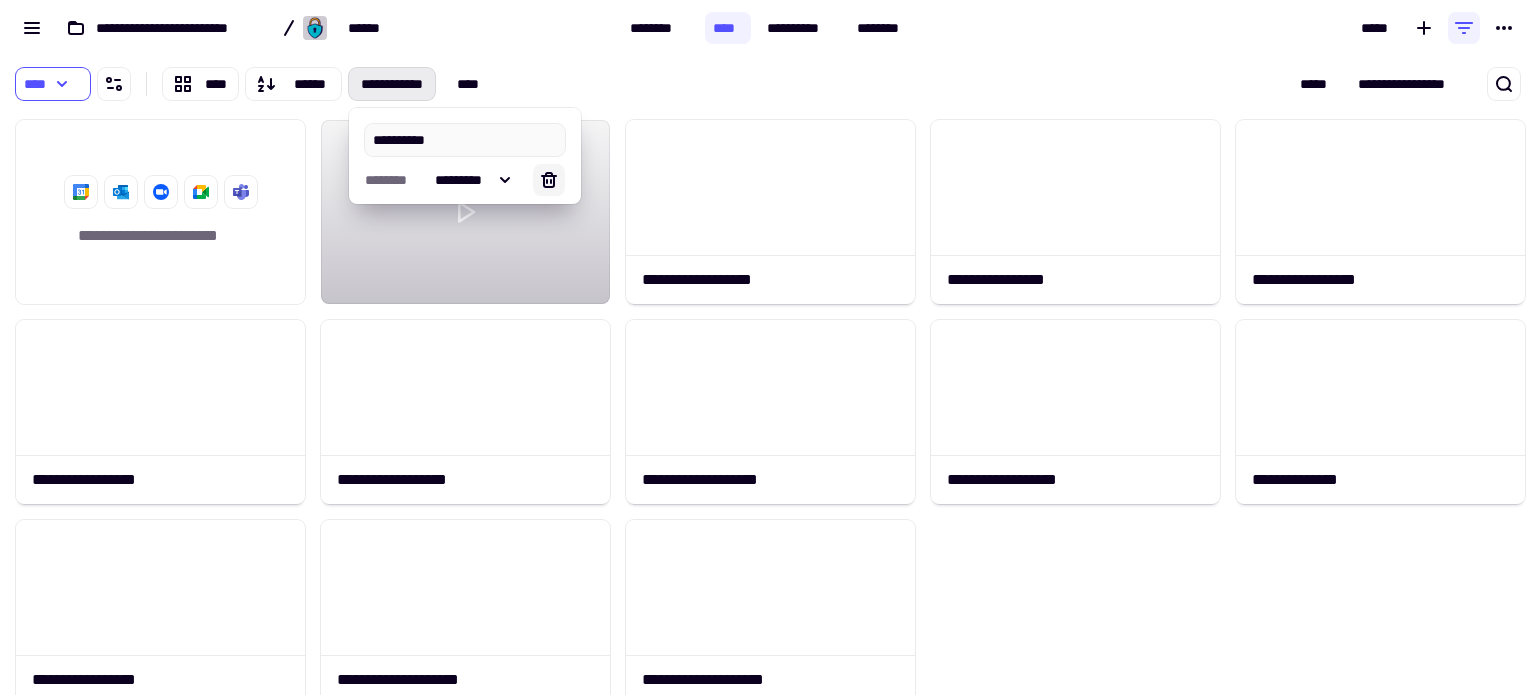 type on "**********" 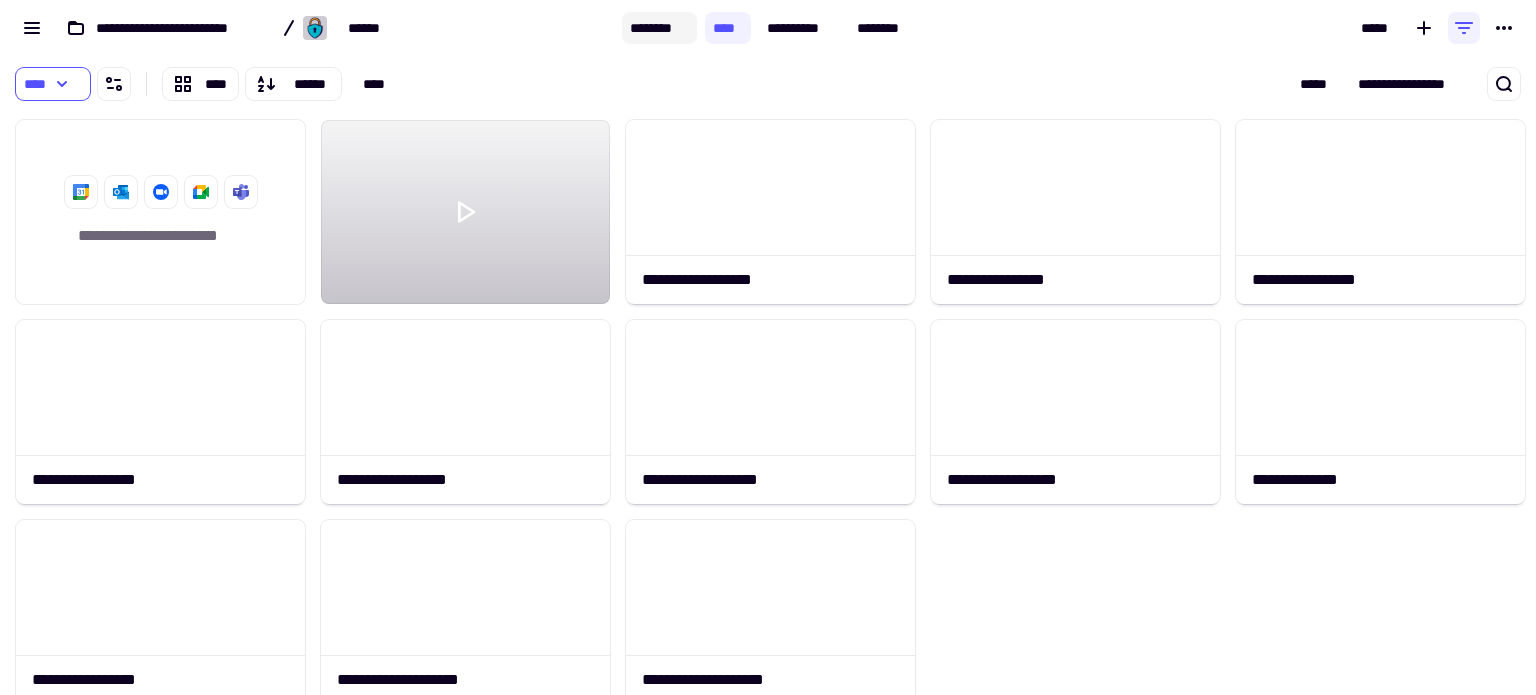 click on "********" 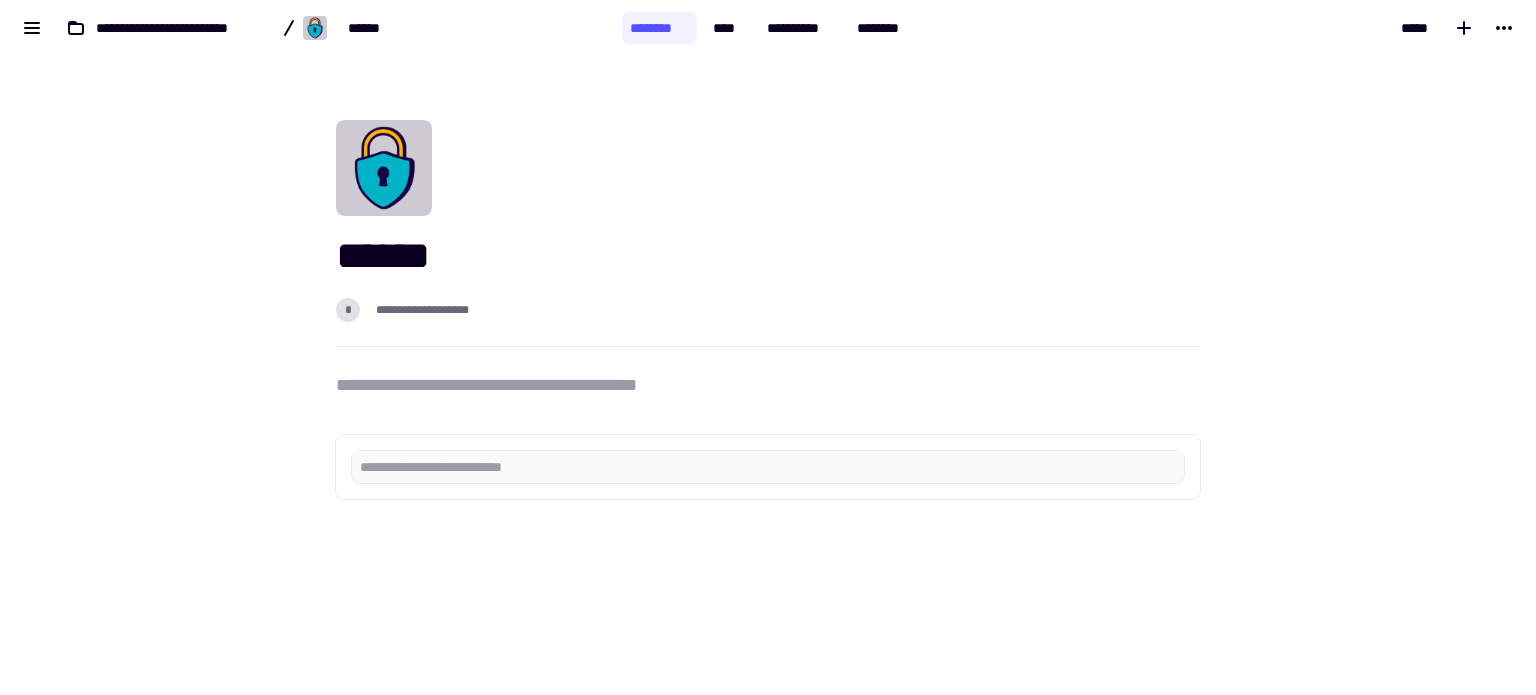 click on "**********" at bounding box center [768, 385] 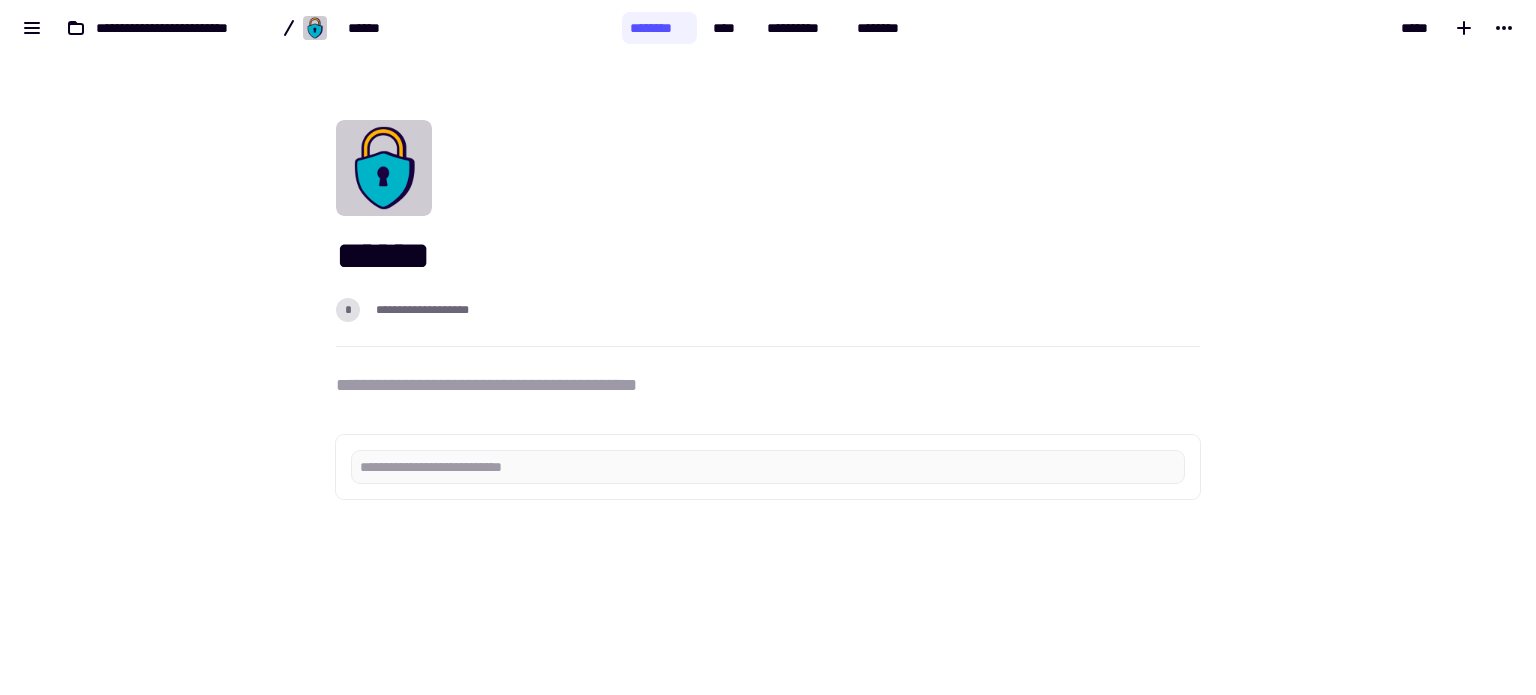 type 